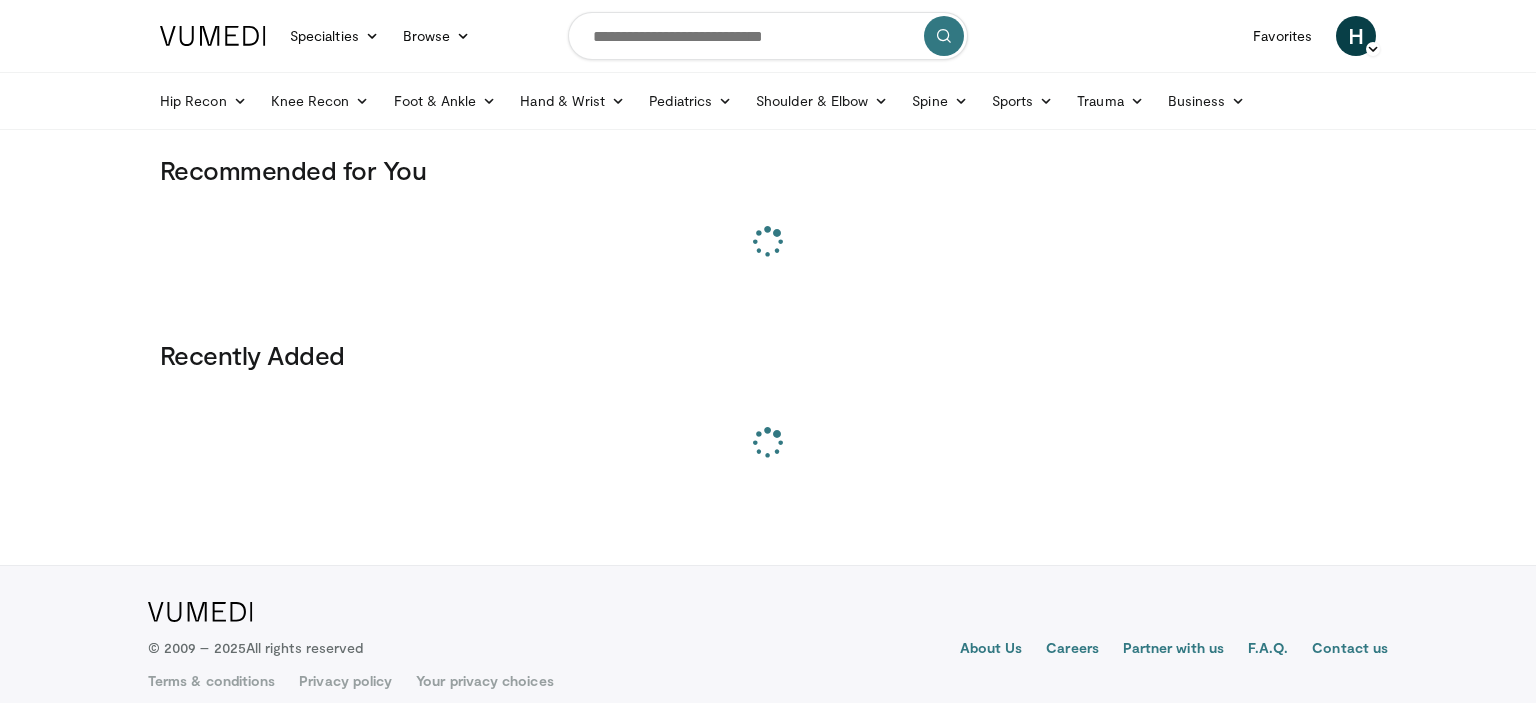 scroll, scrollTop: 0, scrollLeft: 0, axis: both 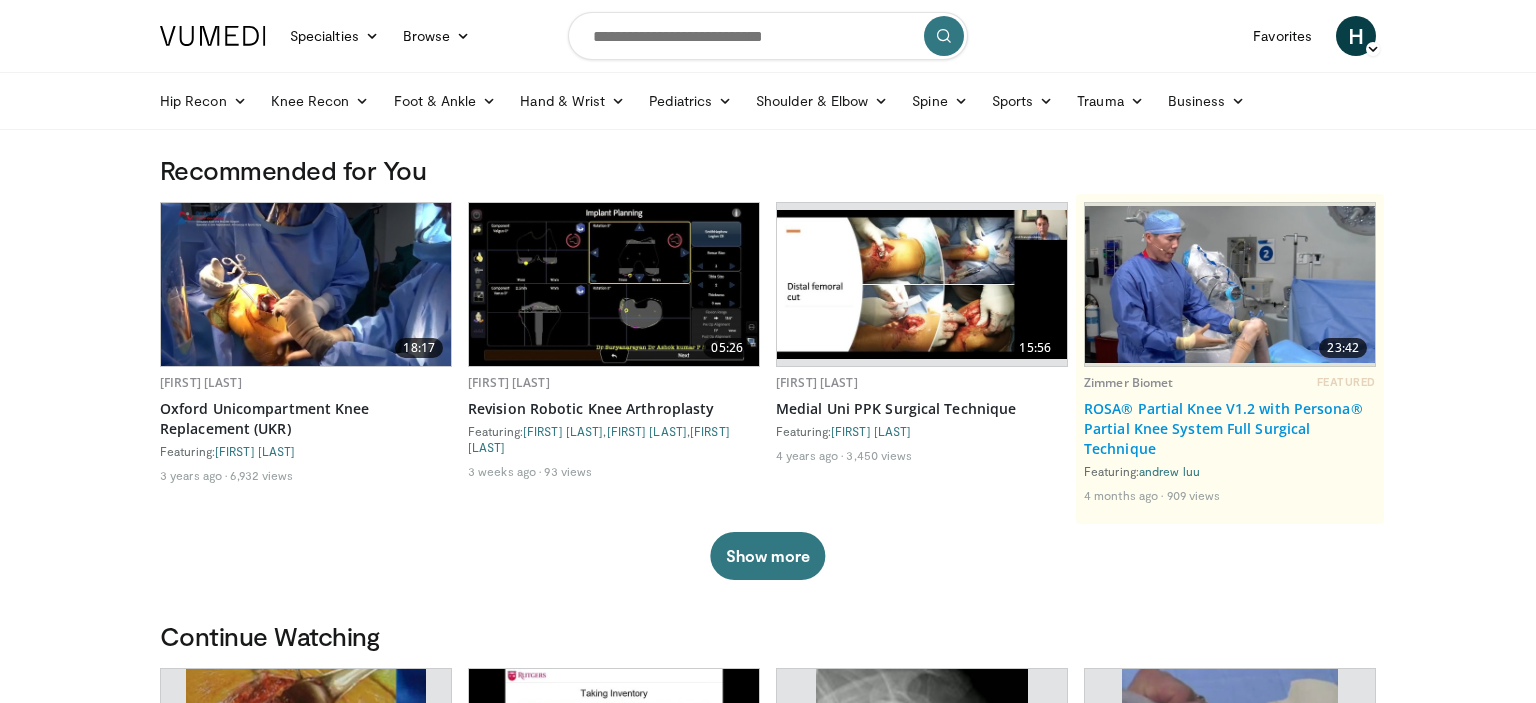 click on "ROSA® Partial Knee V1.2 with Persona® Partial Knee System Full Surgical Technique" at bounding box center [1230, 429] 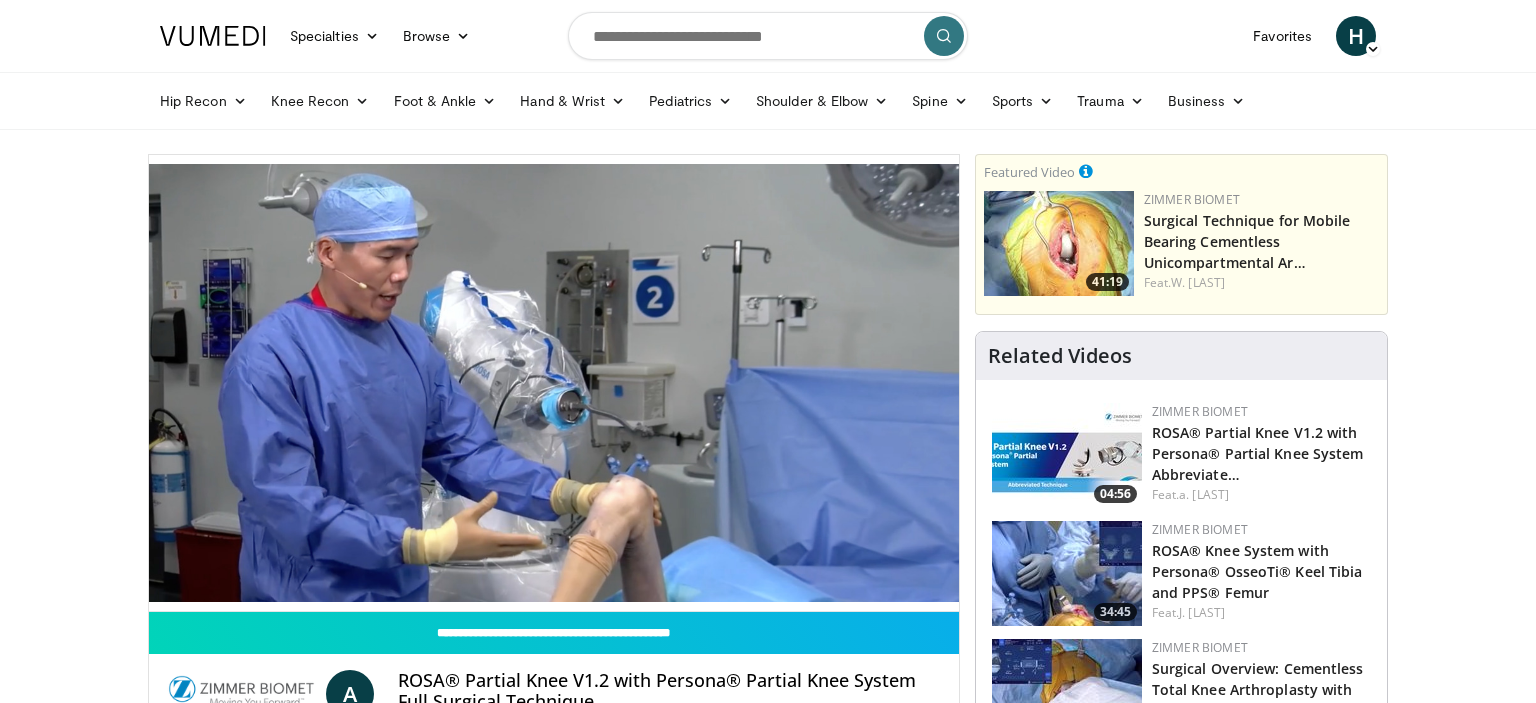 scroll, scrollTop: 0, scrollLeft: 0, axis: both 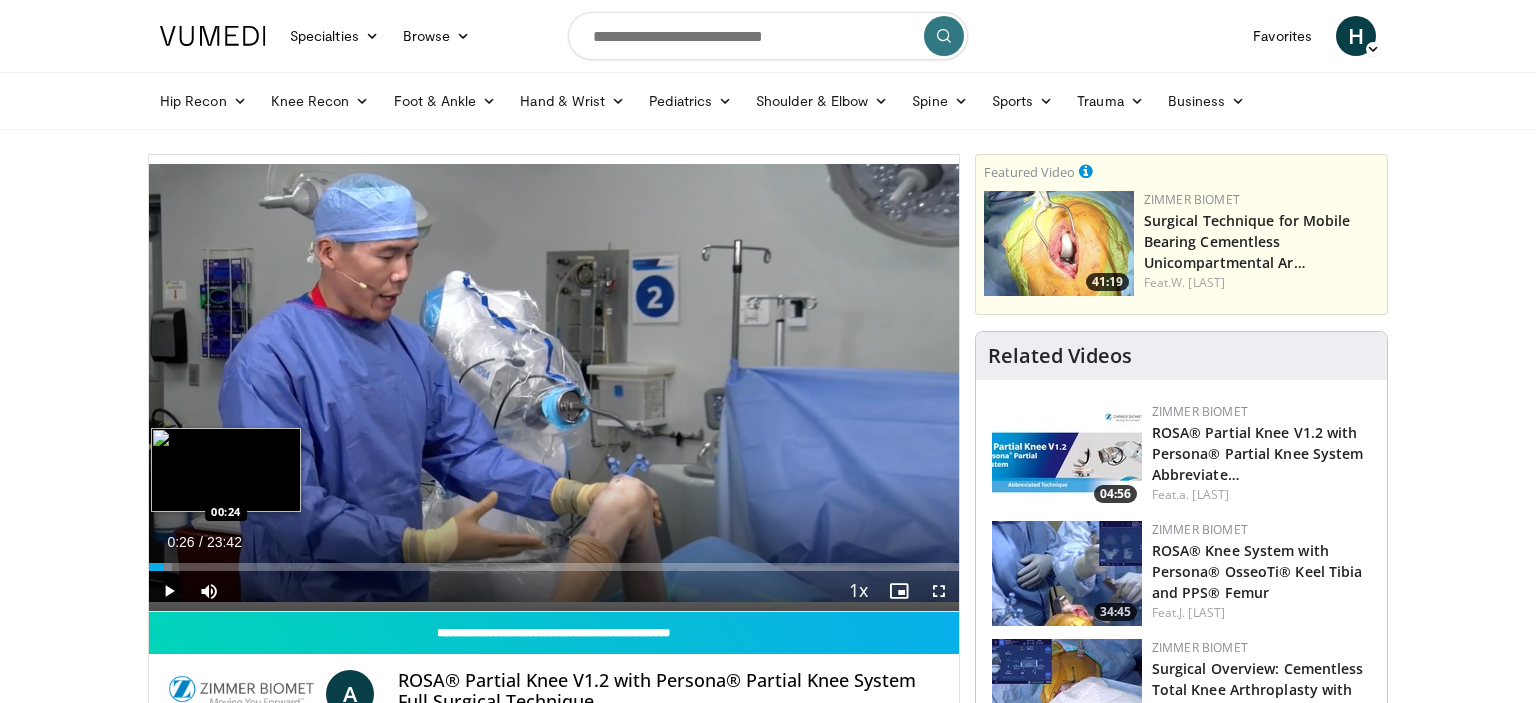 click at bounding box center [160, 567] 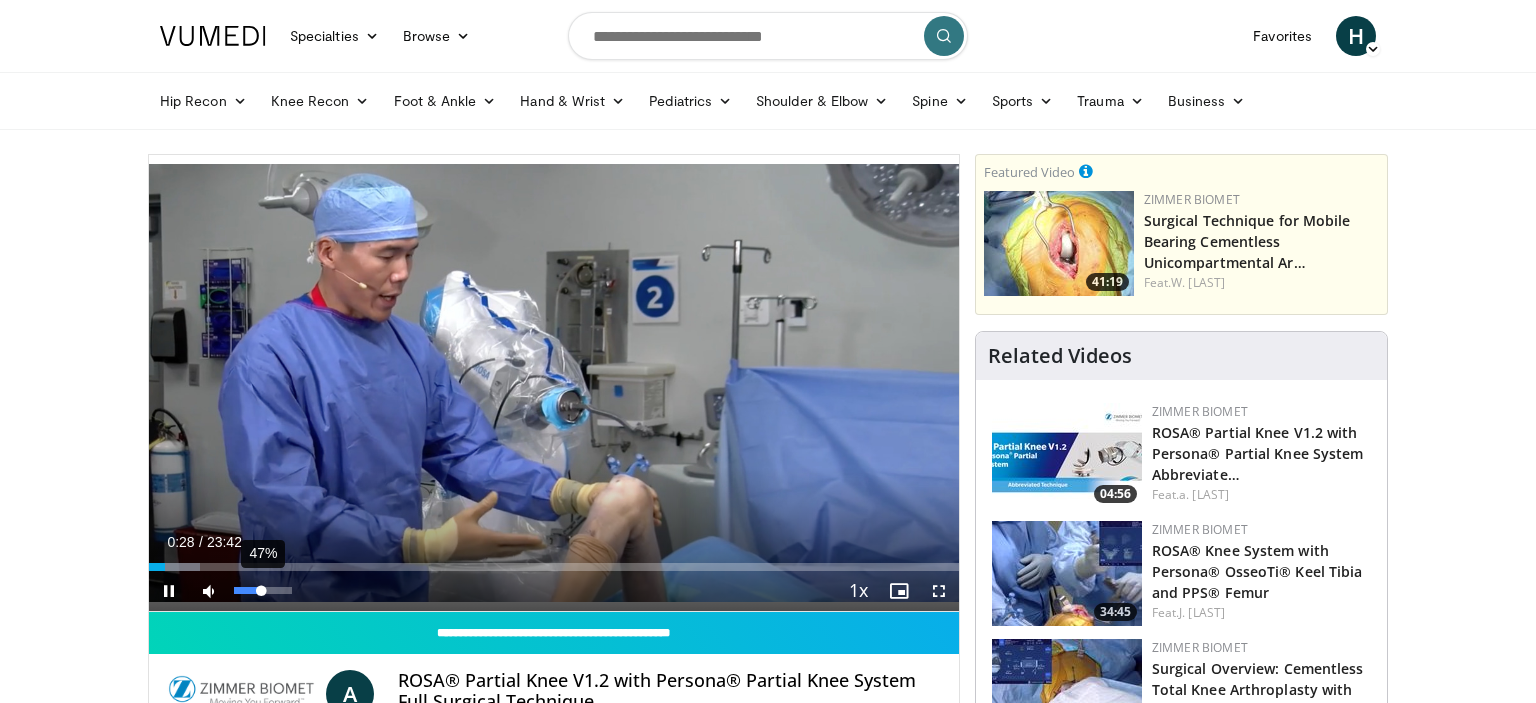click at bounding box center (247, 590) 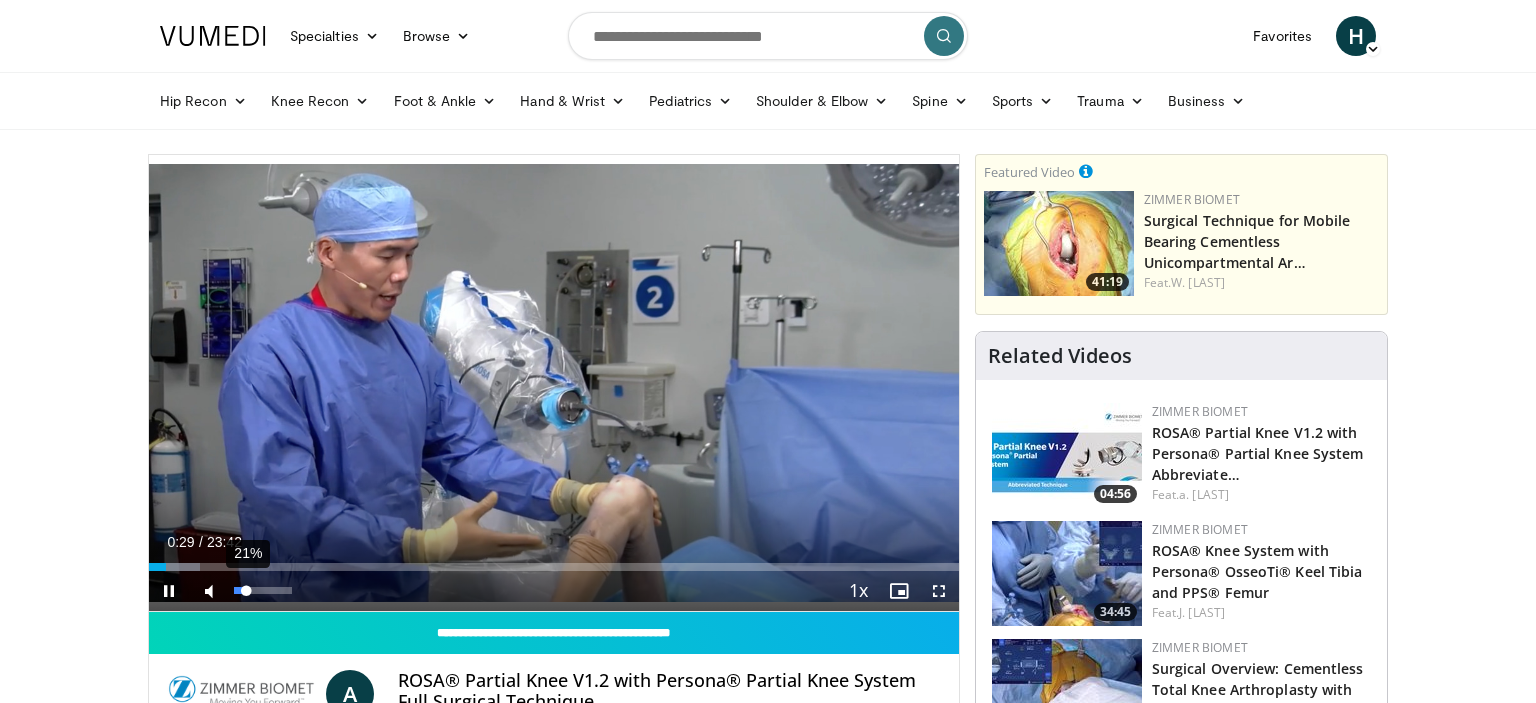click at bounding box center (240, 590) 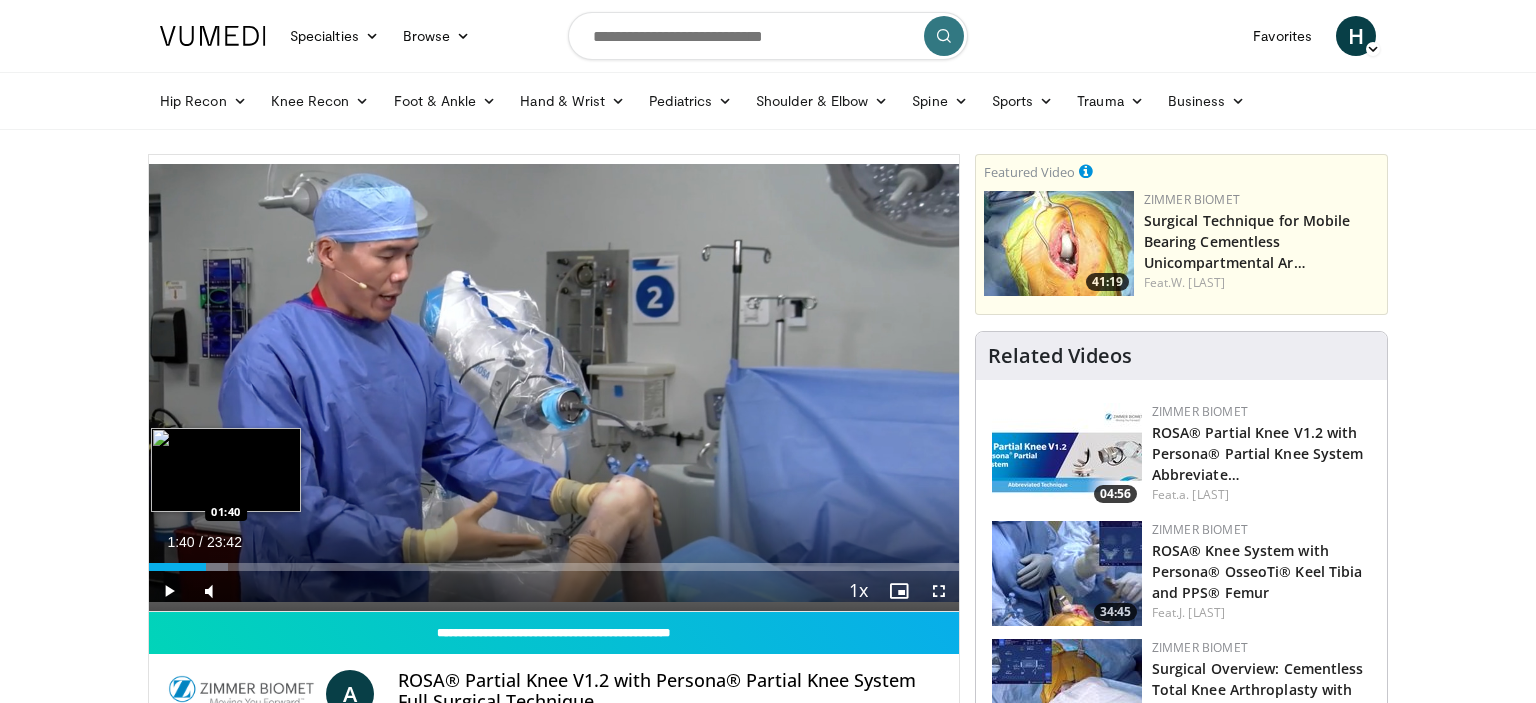click on "Loaded :  9.76% 01:13 01:40" at bounding box center [554, 561] 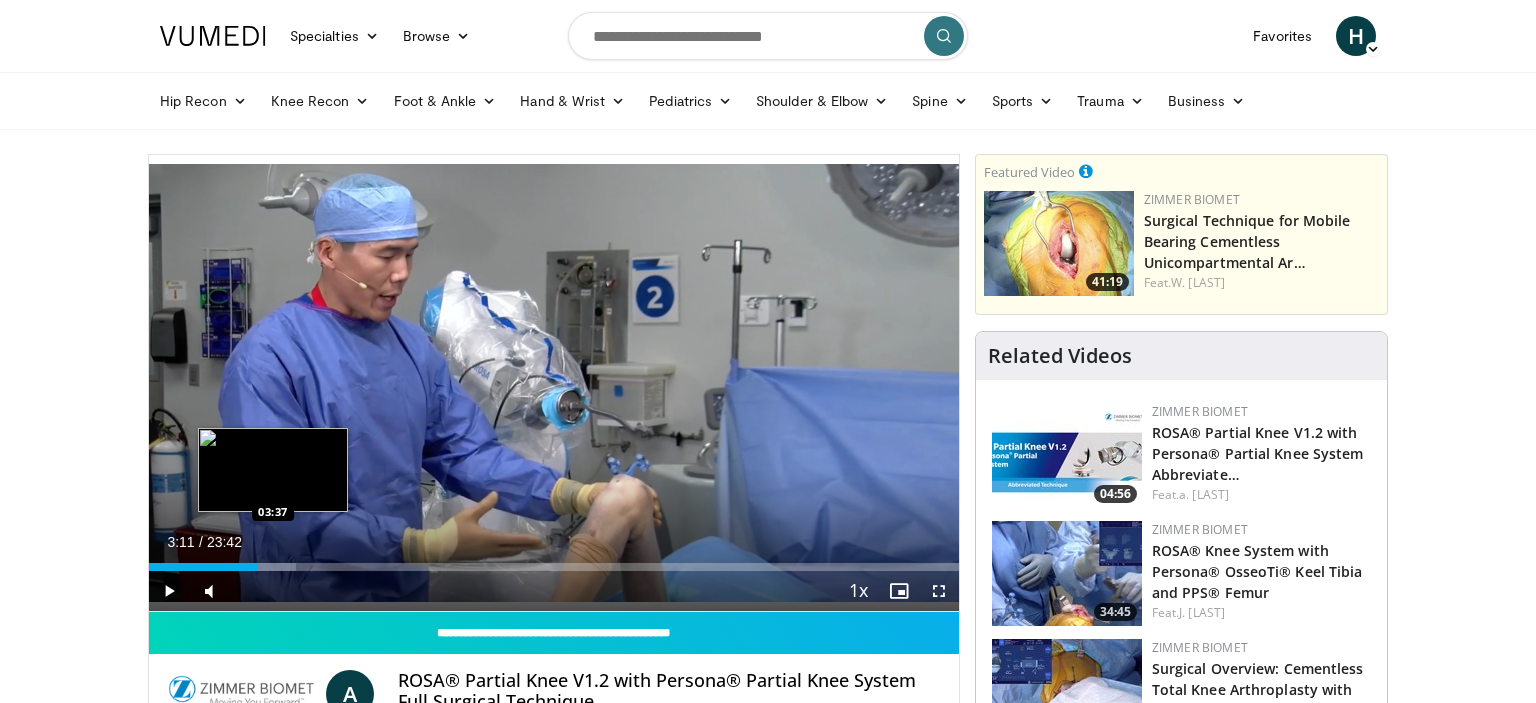 click on "Loaded :  18.12% 03:11 03:37" at bounding box center (554, 567) 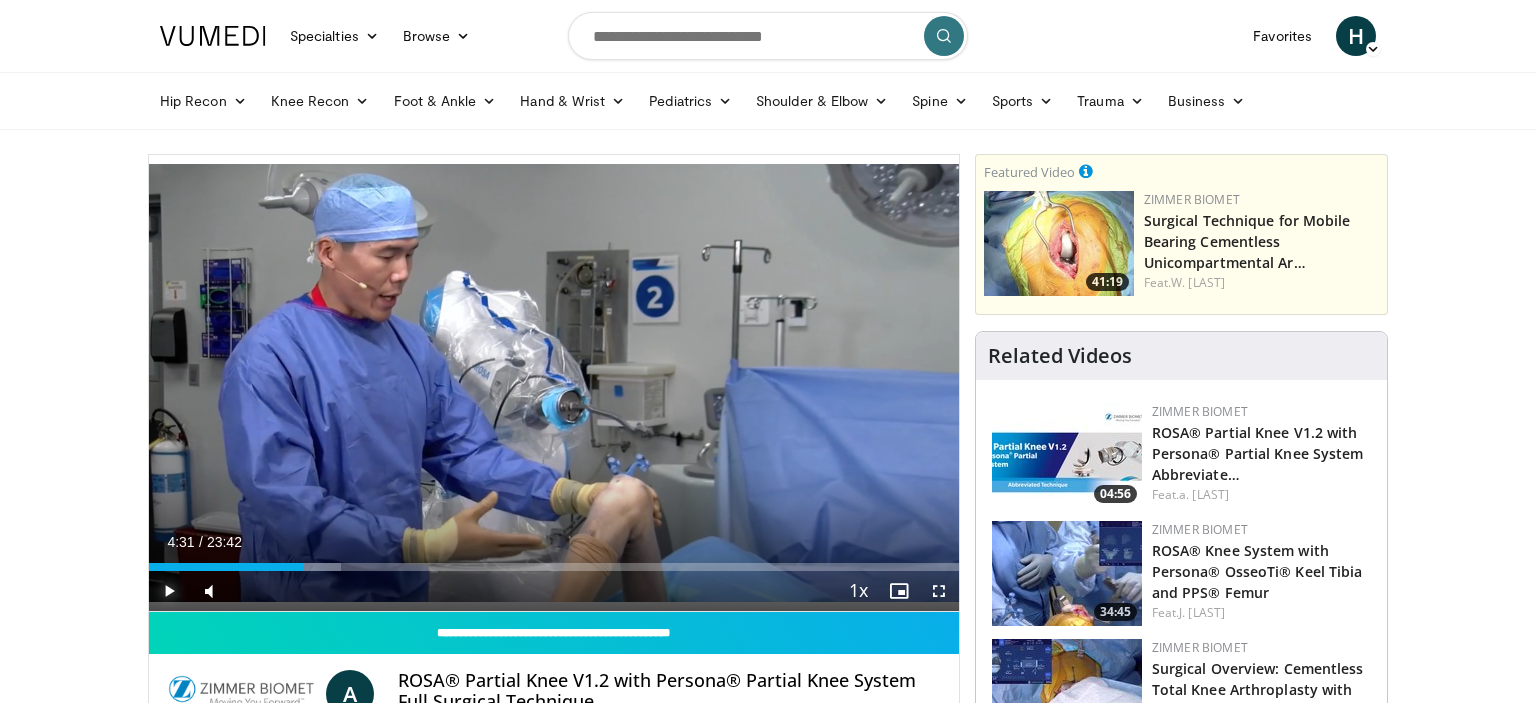 click at bounding box center [169, 591] 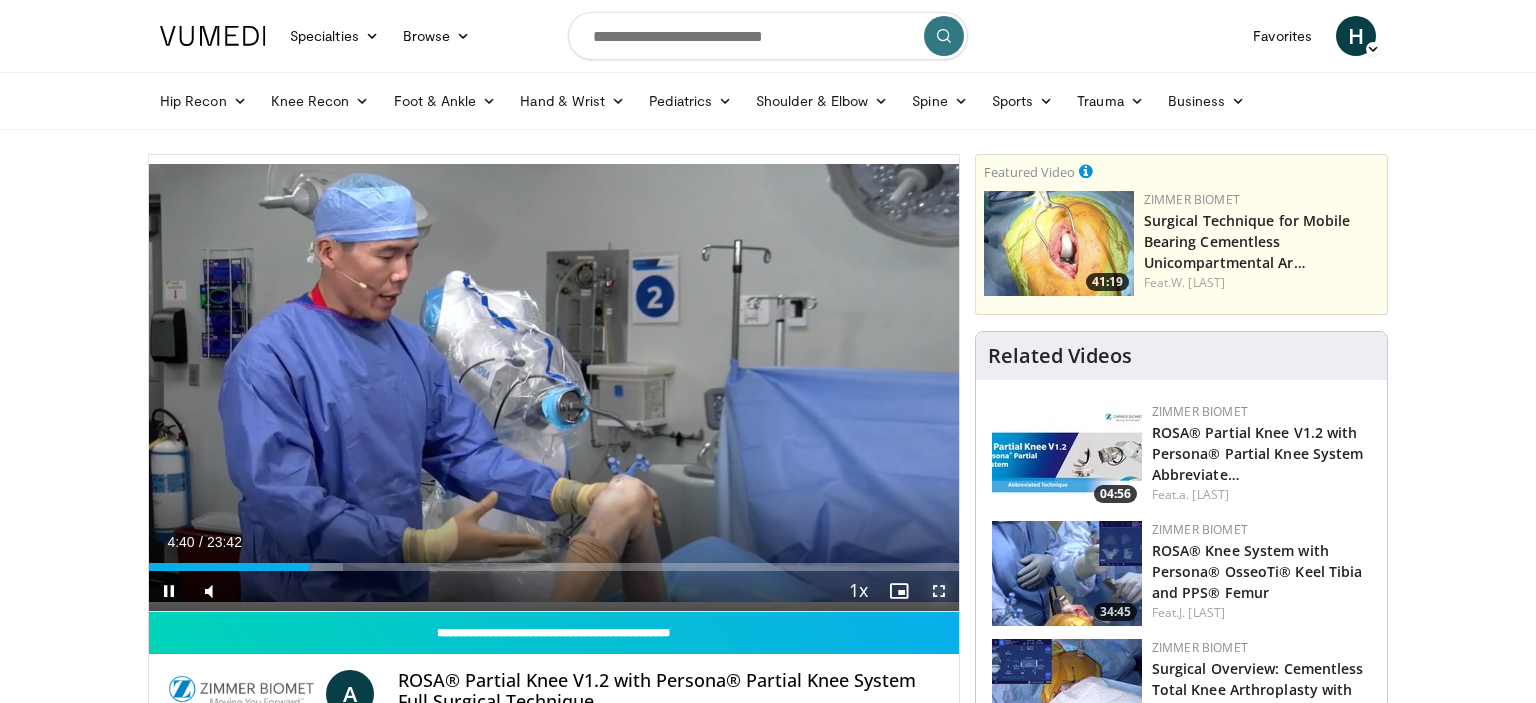 click at bounding box center (939, 591) 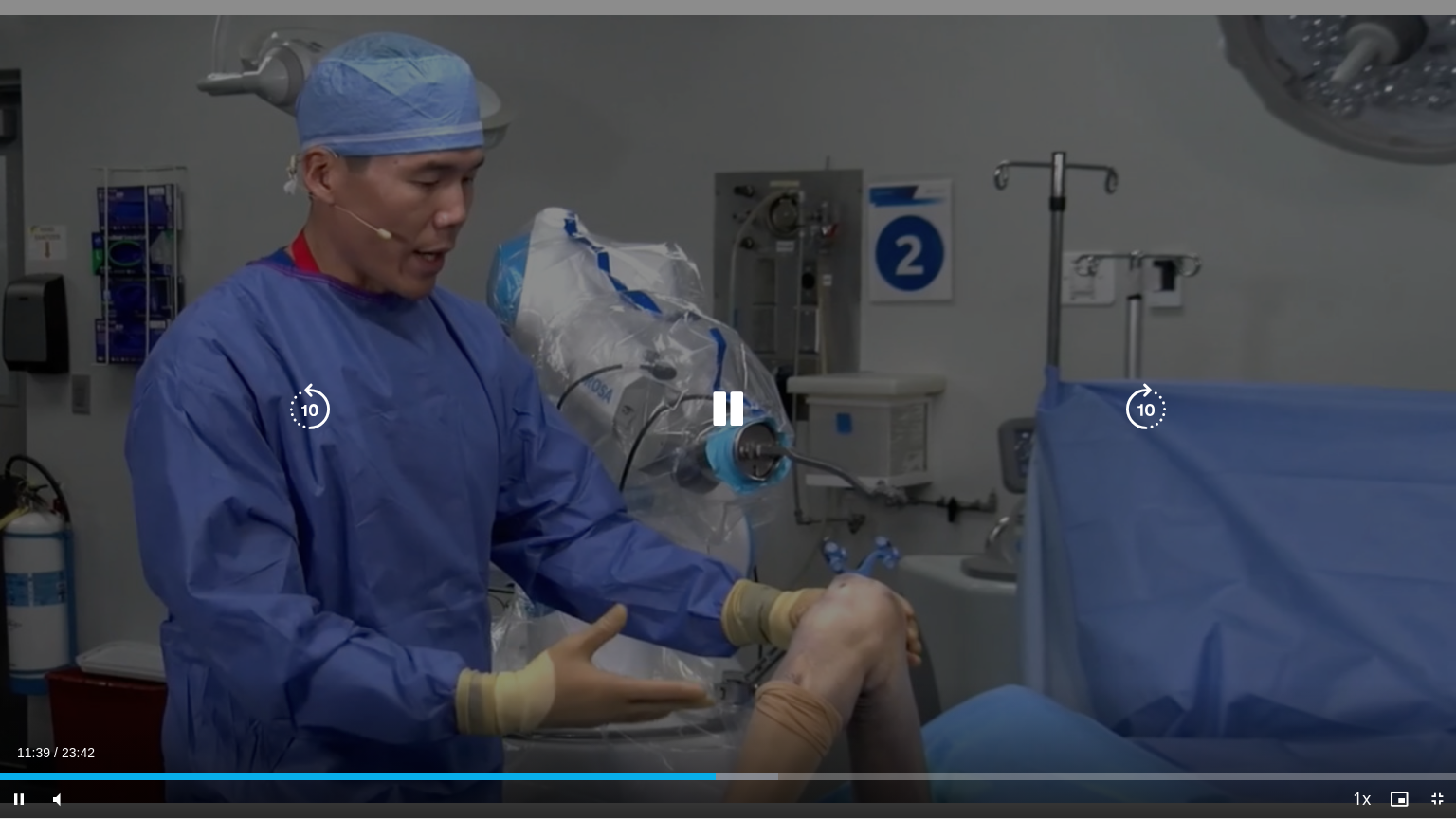 click on "10 seconds
Tap to unmute" at bounding box center (728, 409) 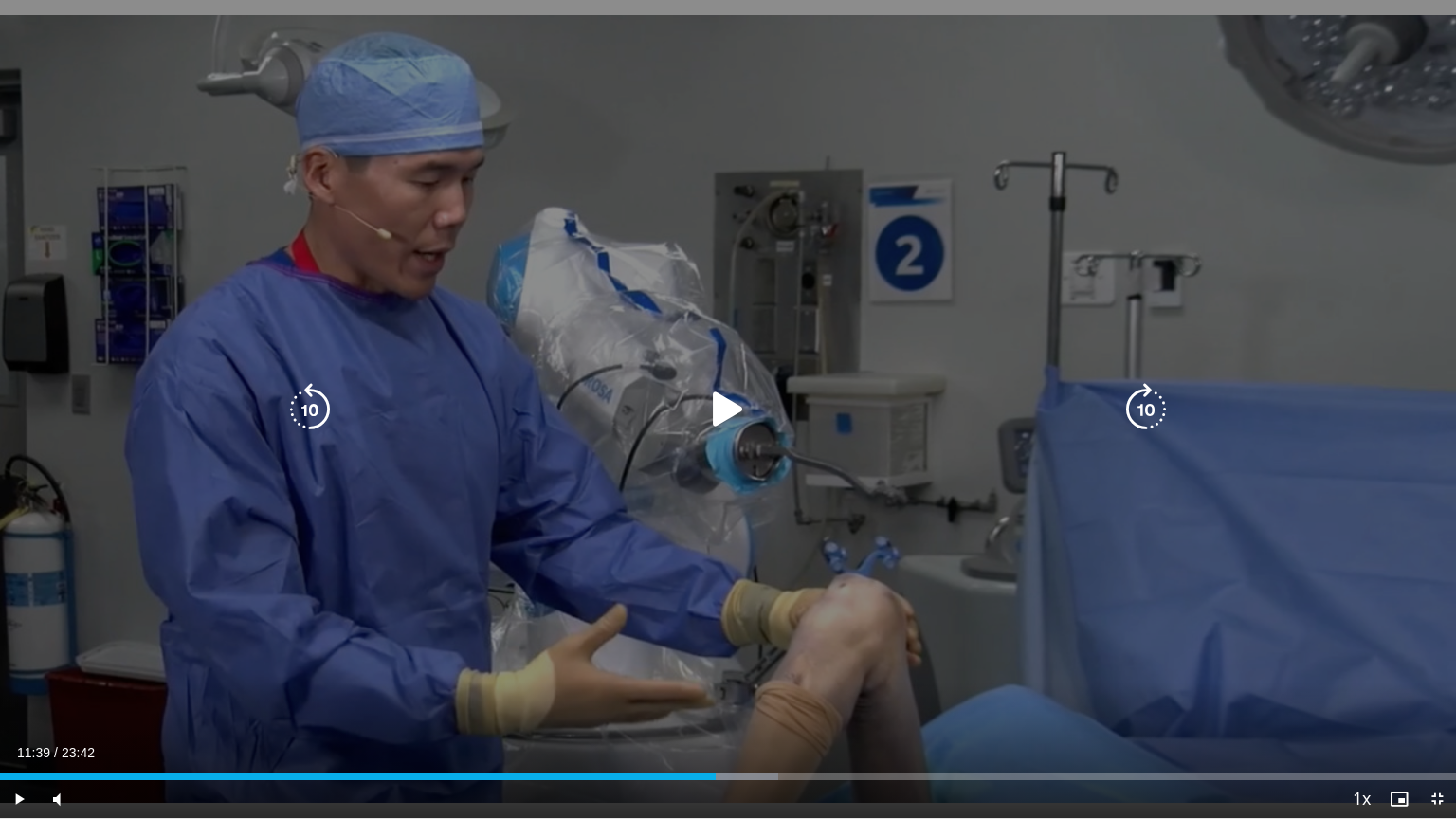 click at bounding box center (728, 410) 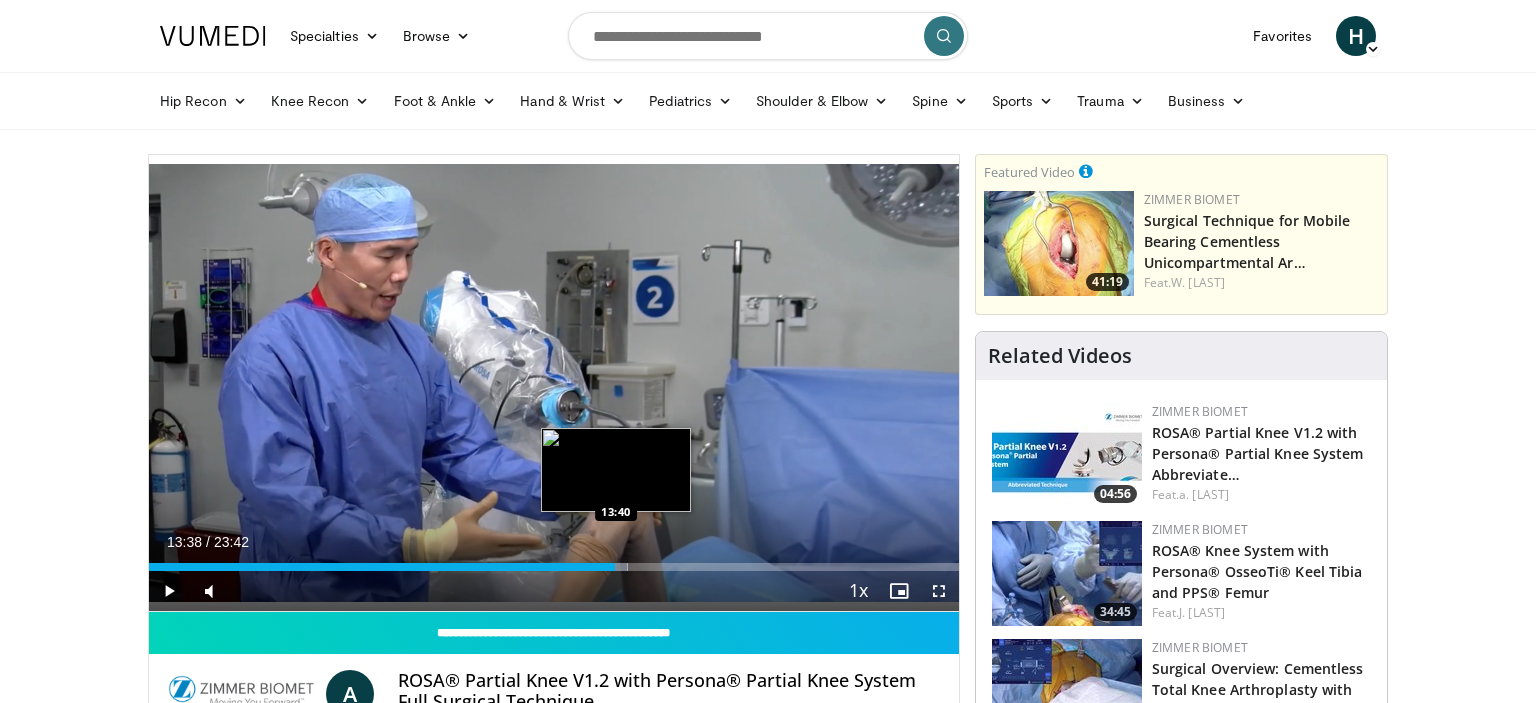 click at bounding box center [600, 567] 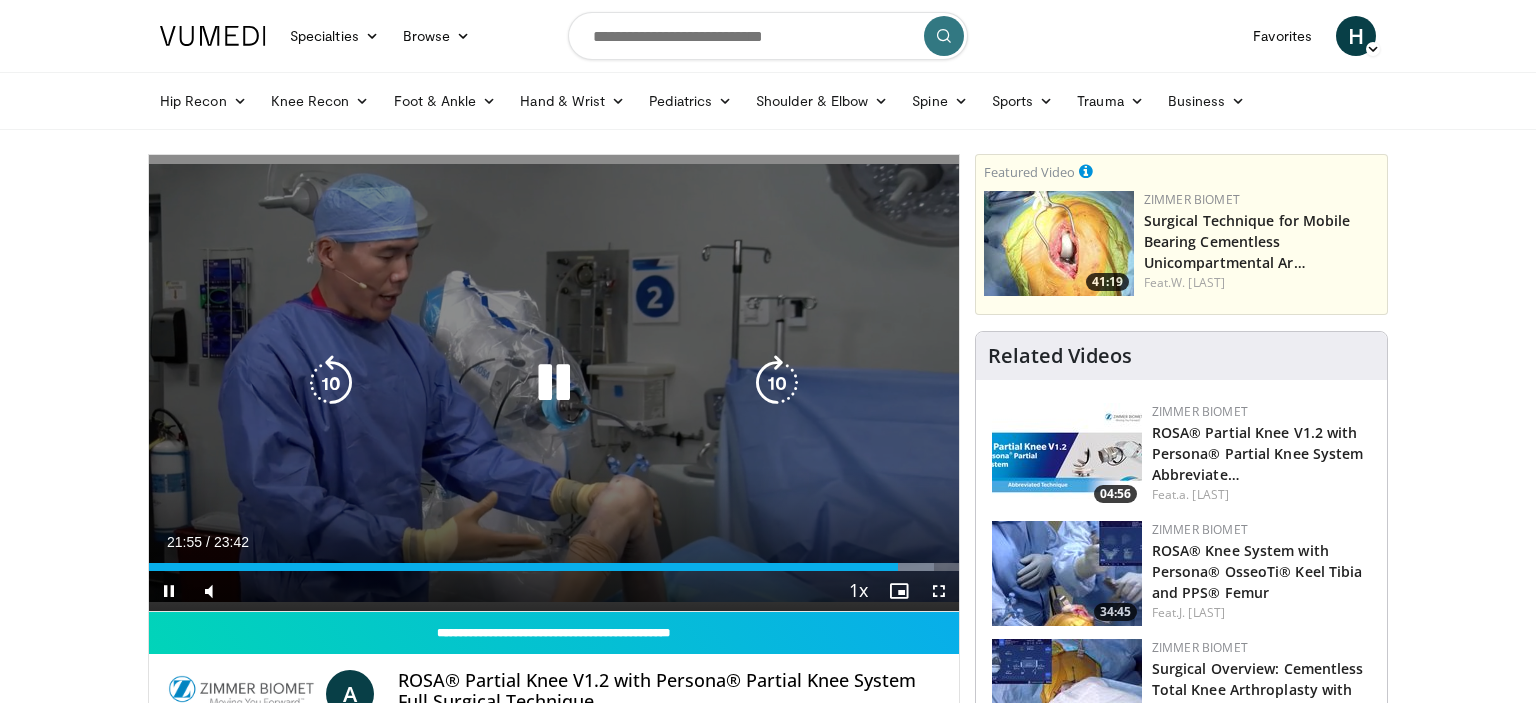 click on "10 seconds
Tap to unmute" at bounding box center [554, 383] 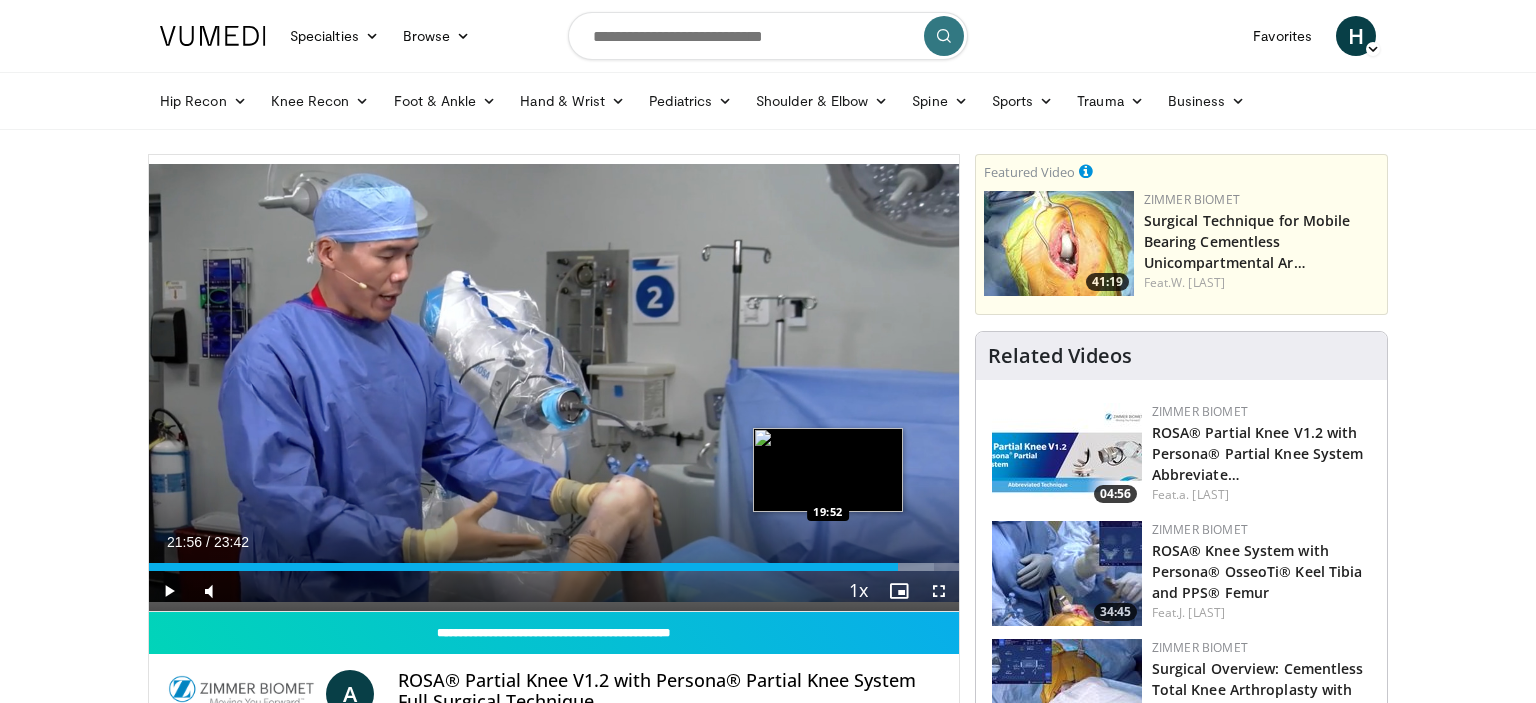 click on "21:56" at bounding box center [523, 567] 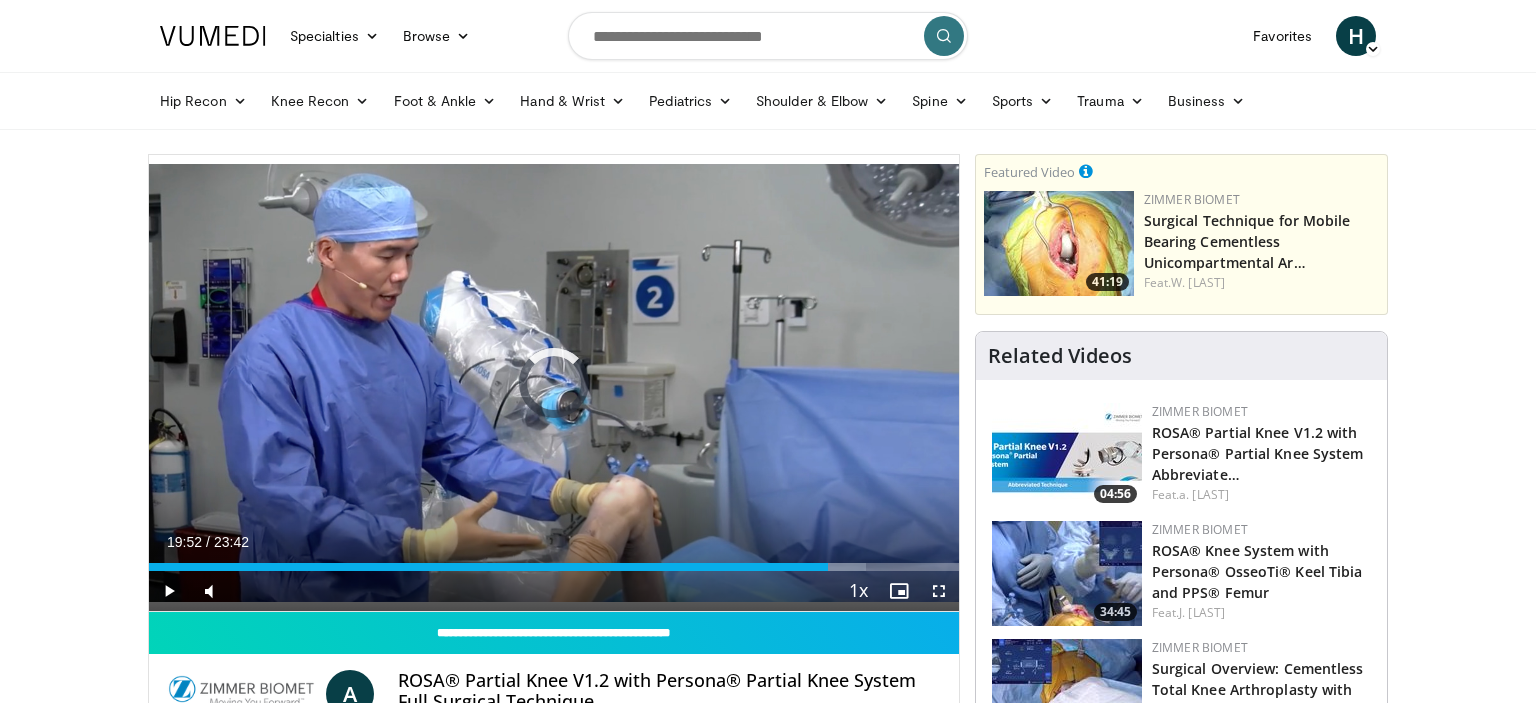 click on "Loaded :  88.55% 19:52 20:27" at bounding box center [554, 567] 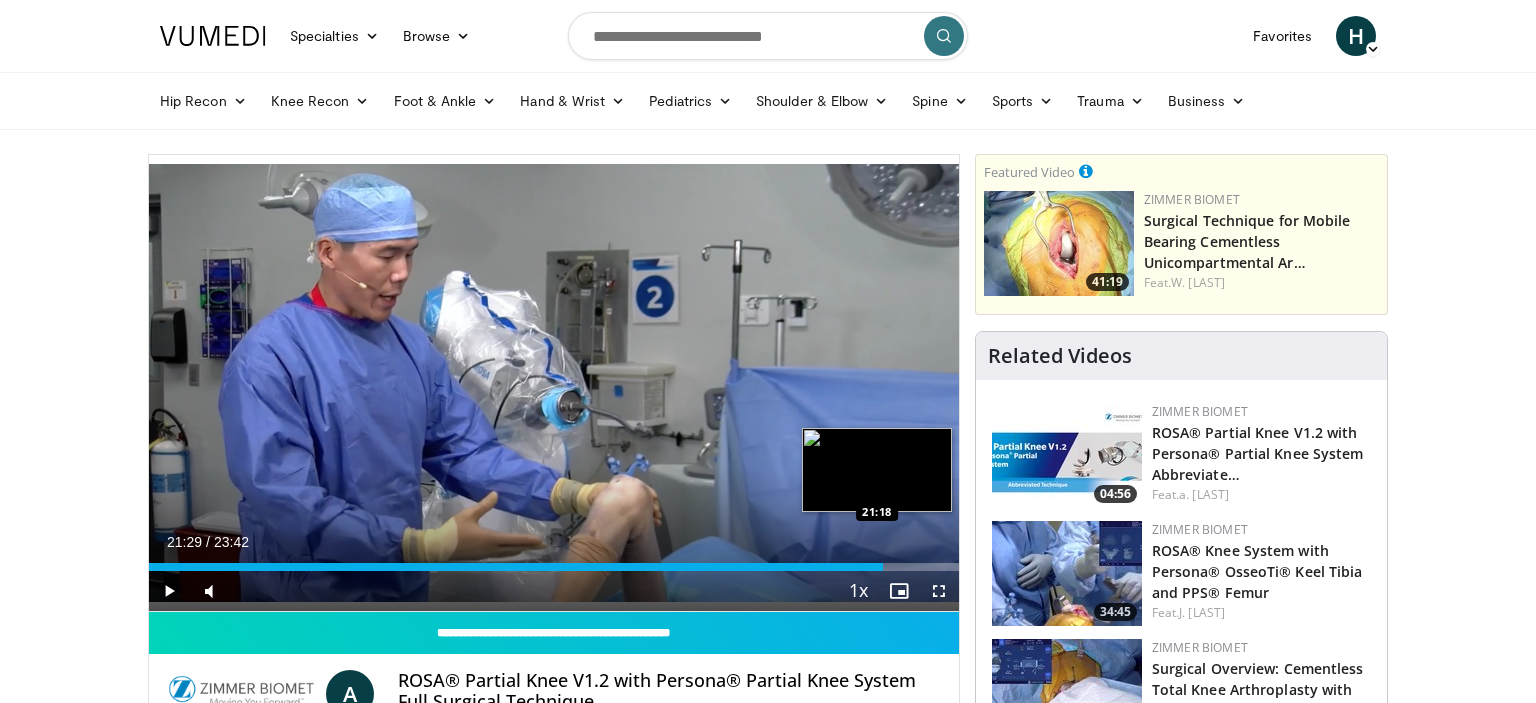 click on "Loaded :  90.64% 21:29 21:18" at bounding box center [554, 567] 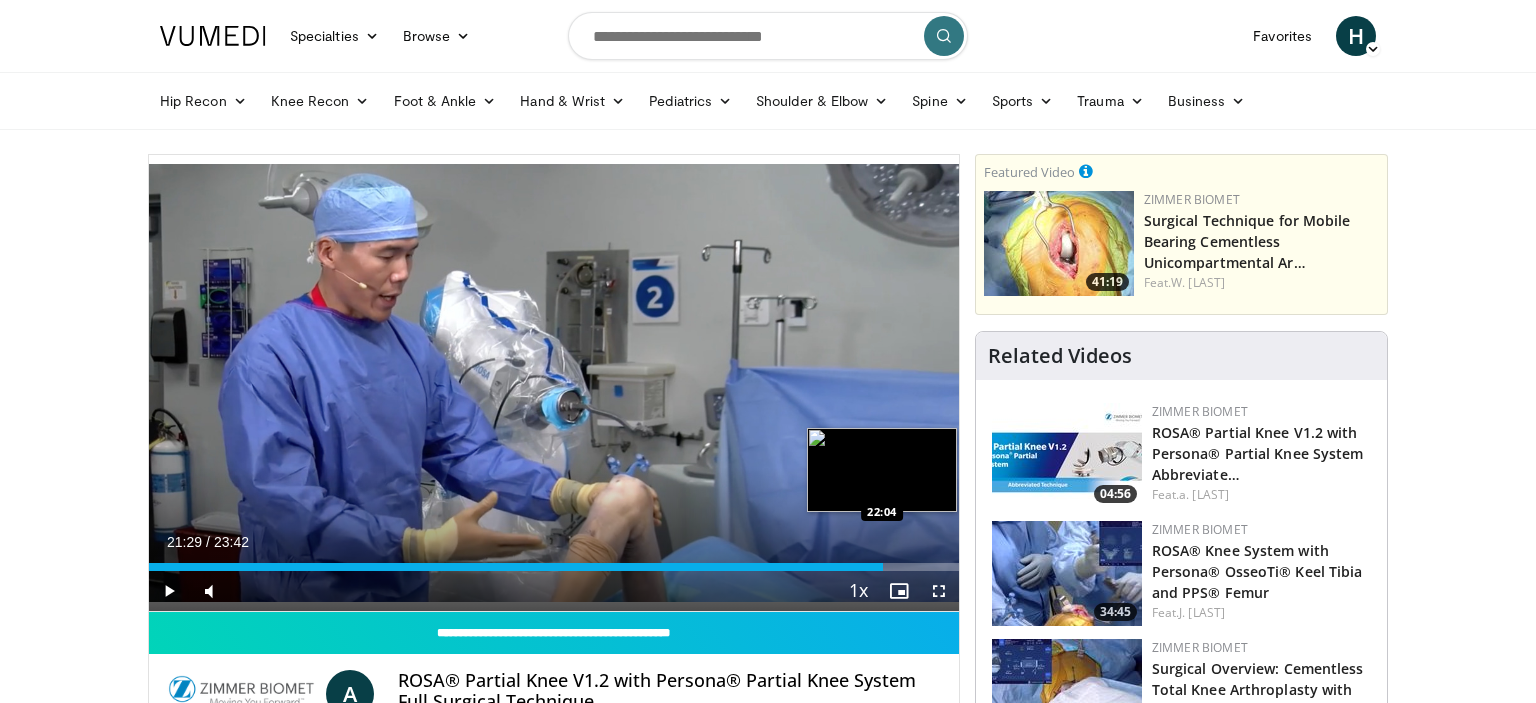 click on "Loaded :  90.64% 21:29 22:04" at bounding box center (554, 567) 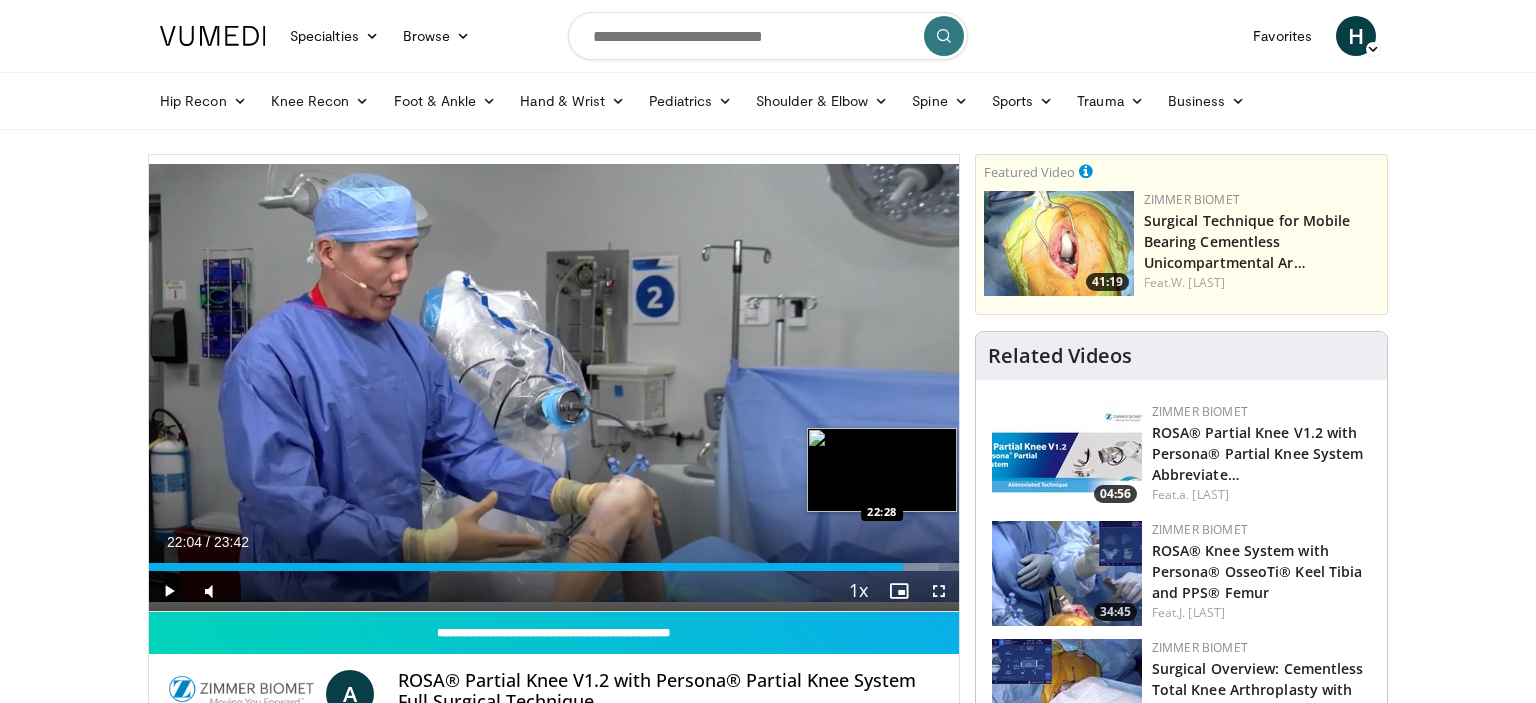 click on "Loaded :  97.62% 22:04 22:28" at bounding box center (554, 567) 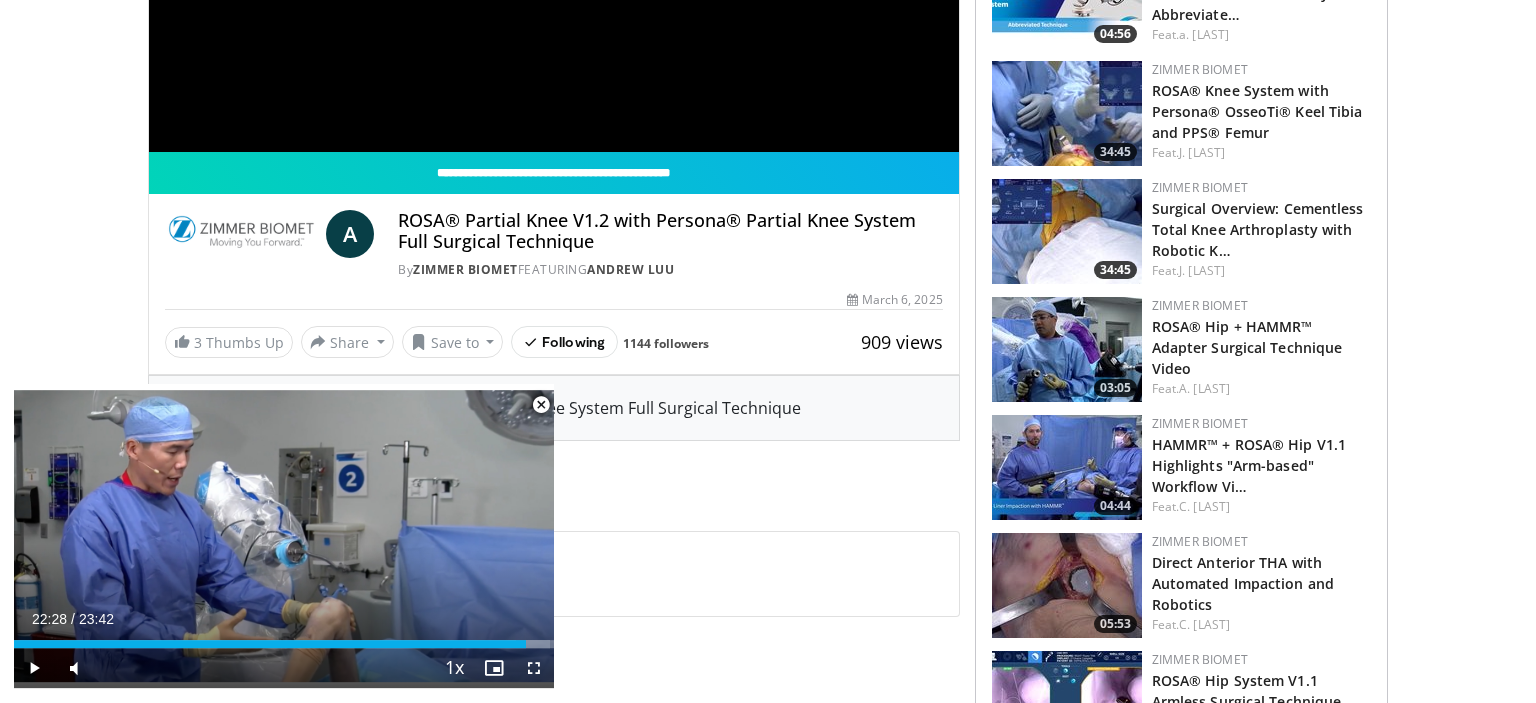 scroll, scrollTop: 481, scrollLeft: 0, axis: vertical 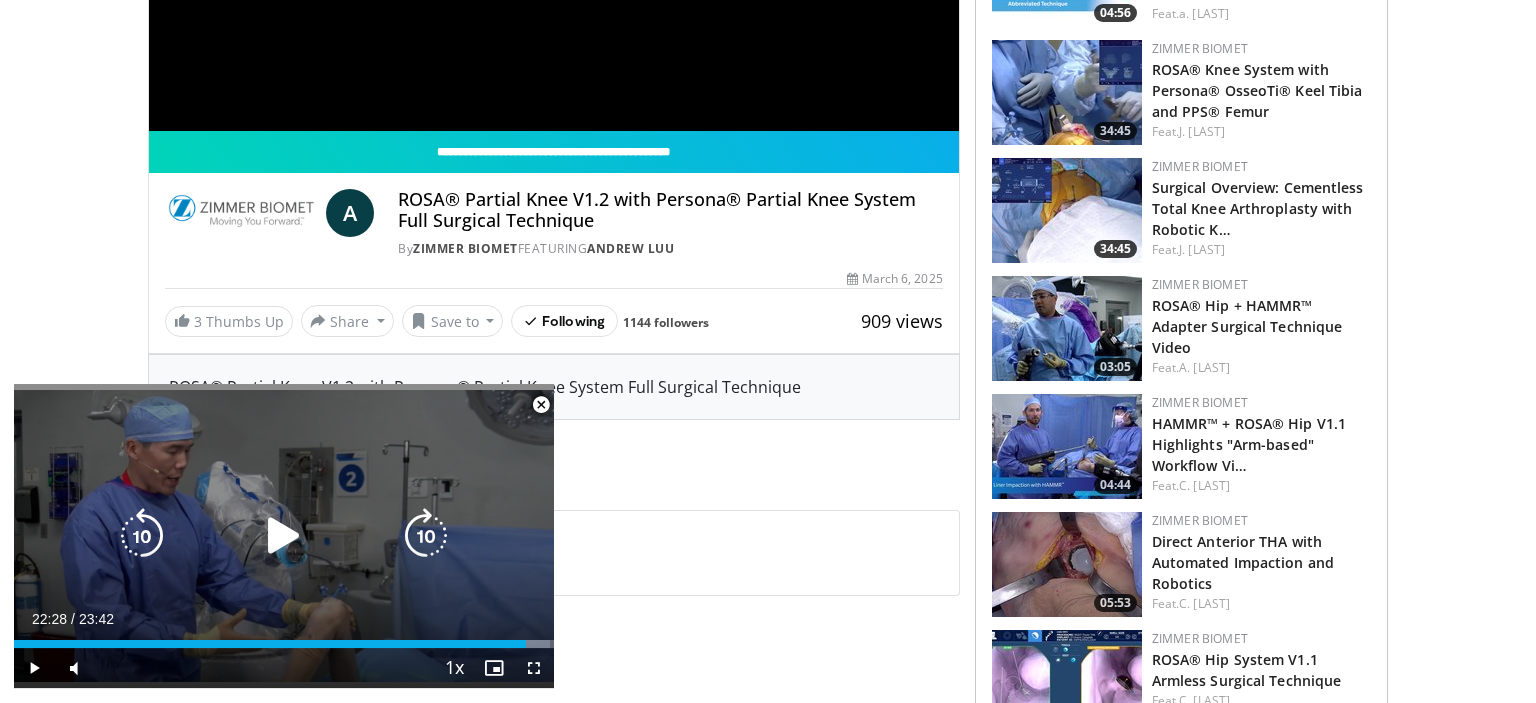 click at bounding box center [284, 536] 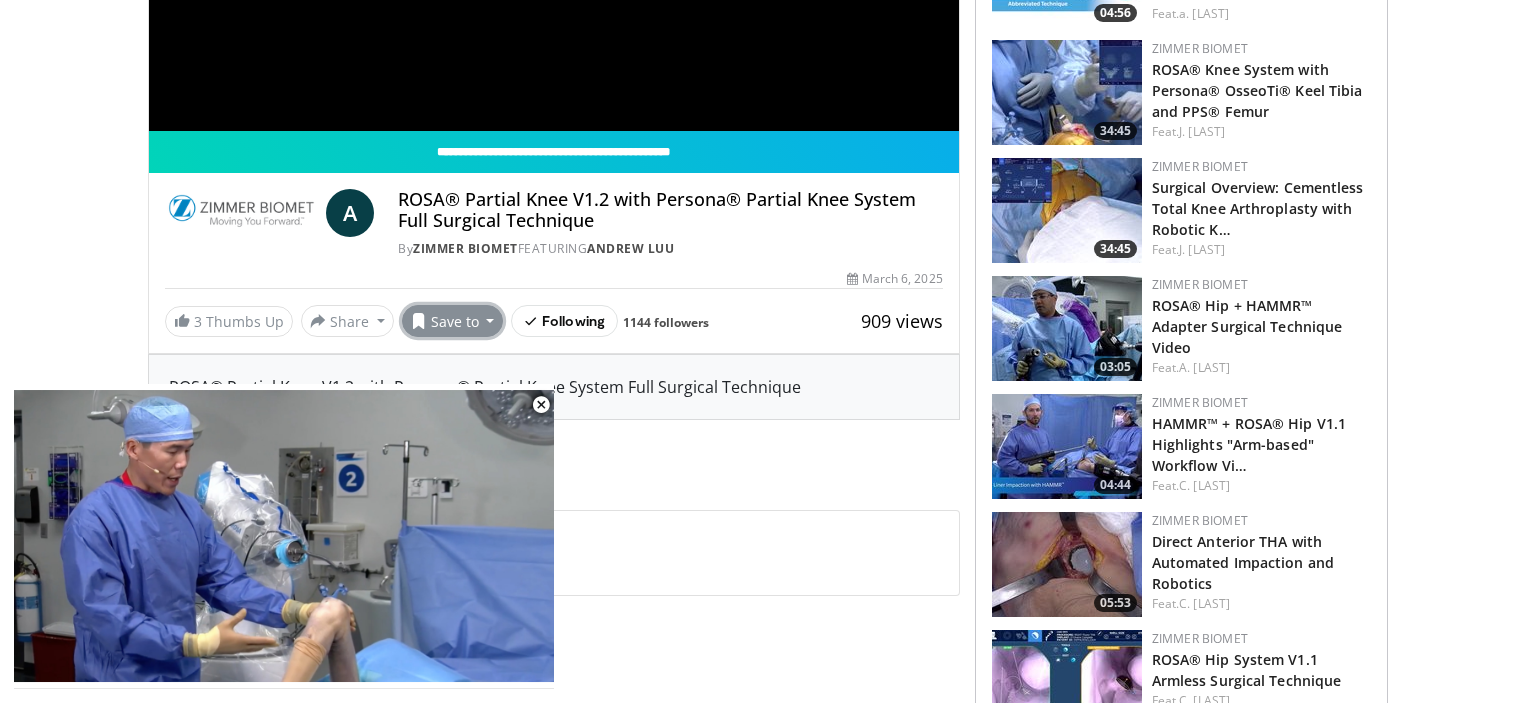 click on "Save to" at bounding box center [453, 321] 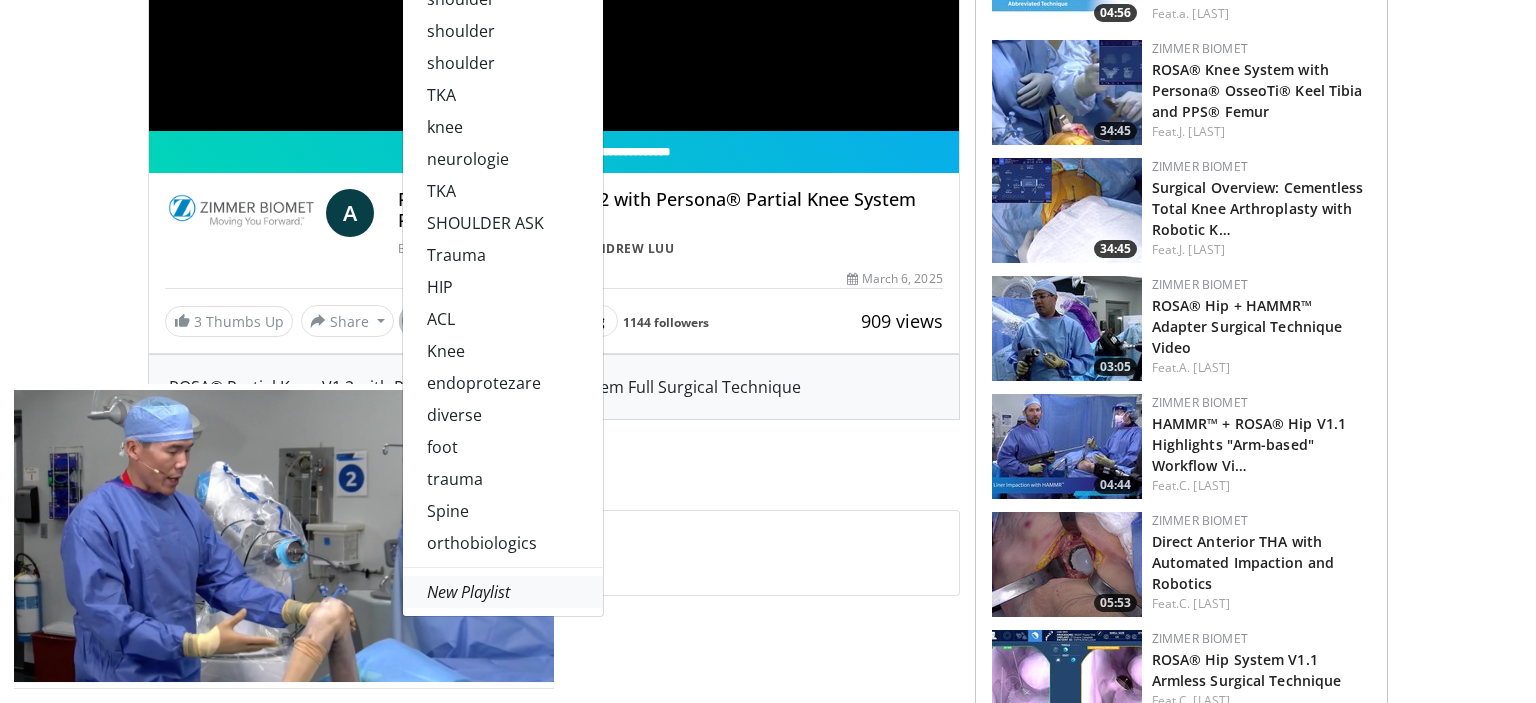click on "New Playlist" at bounding box center [468, 592] 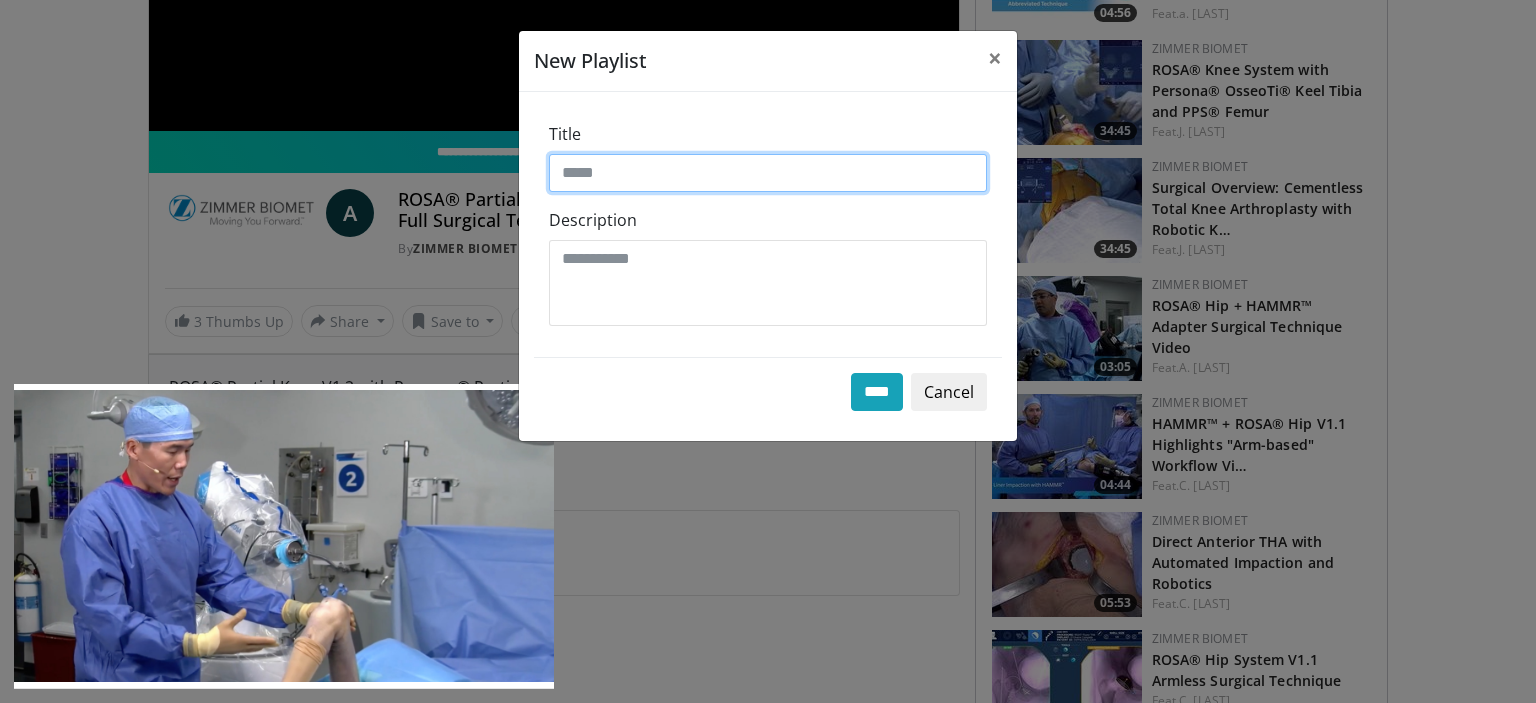 click on "Title" at bounding box center (768, 173) 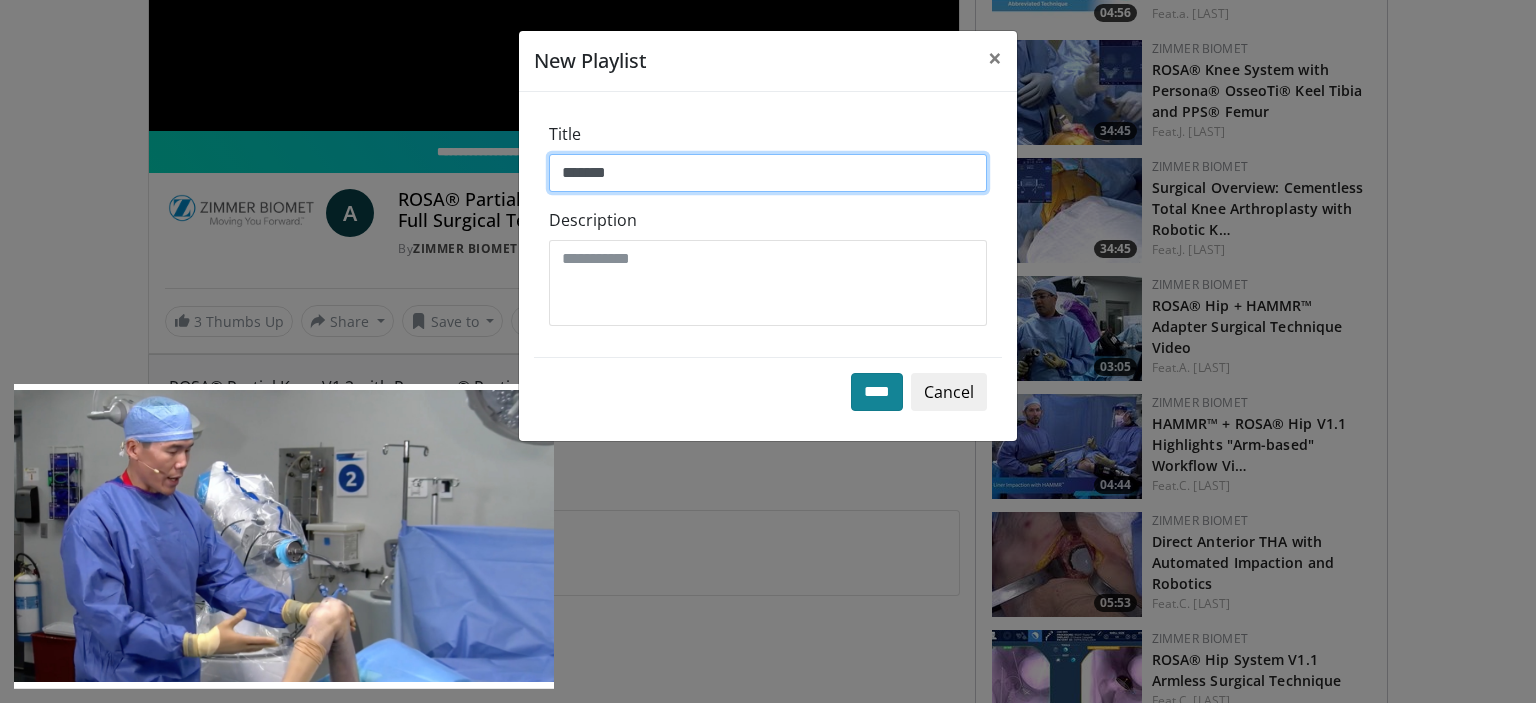type on "*******" 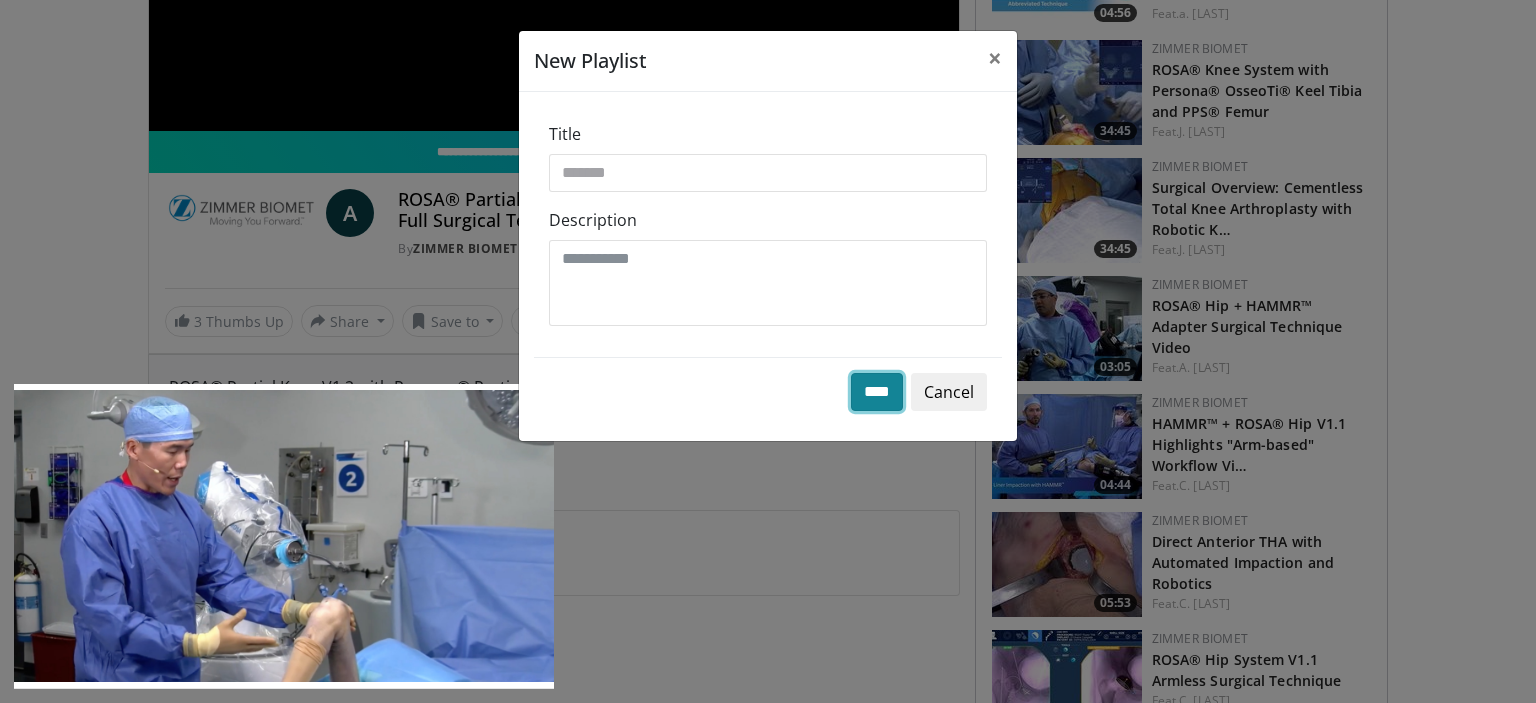 click on "****" at bounding box center (877, 392) 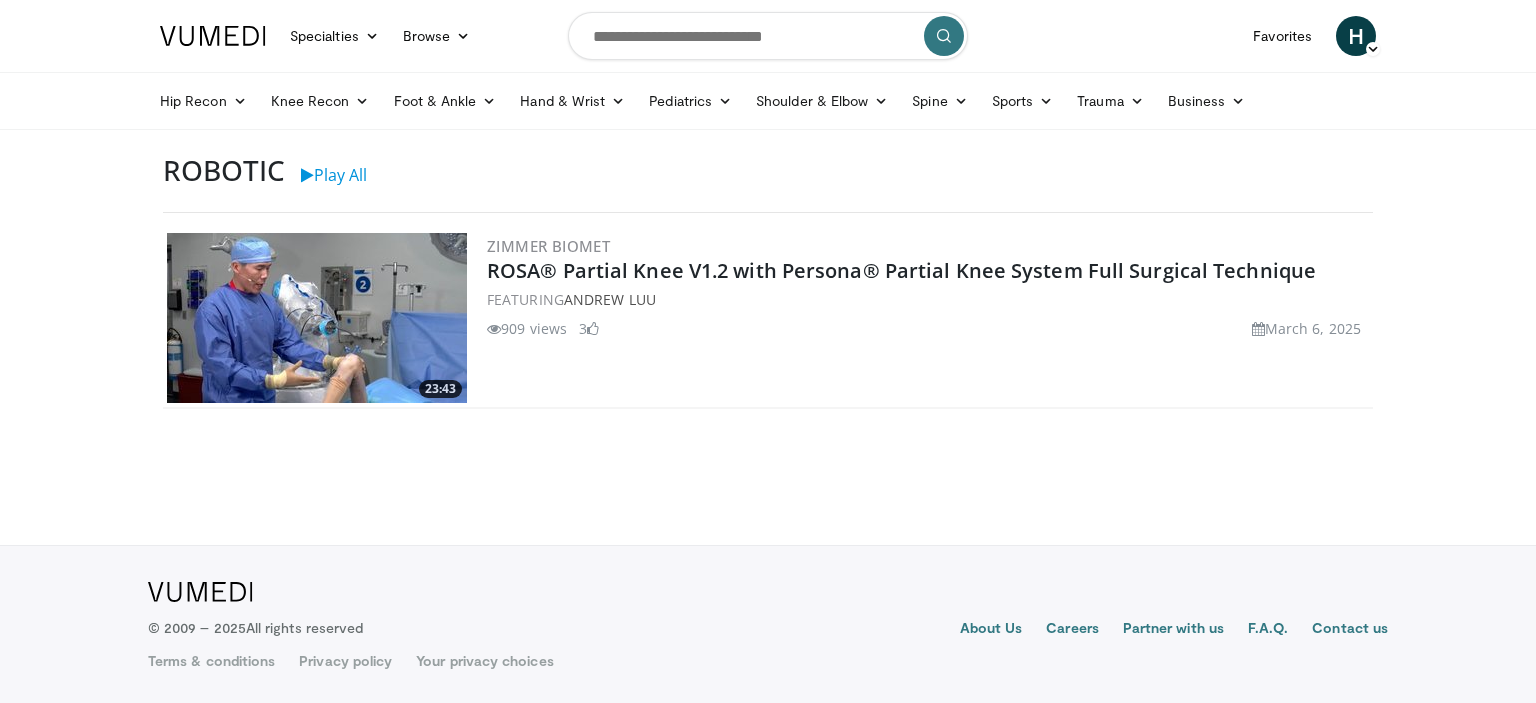 scroll, scrollTop: 0, scrollLeft: 0, axis: both 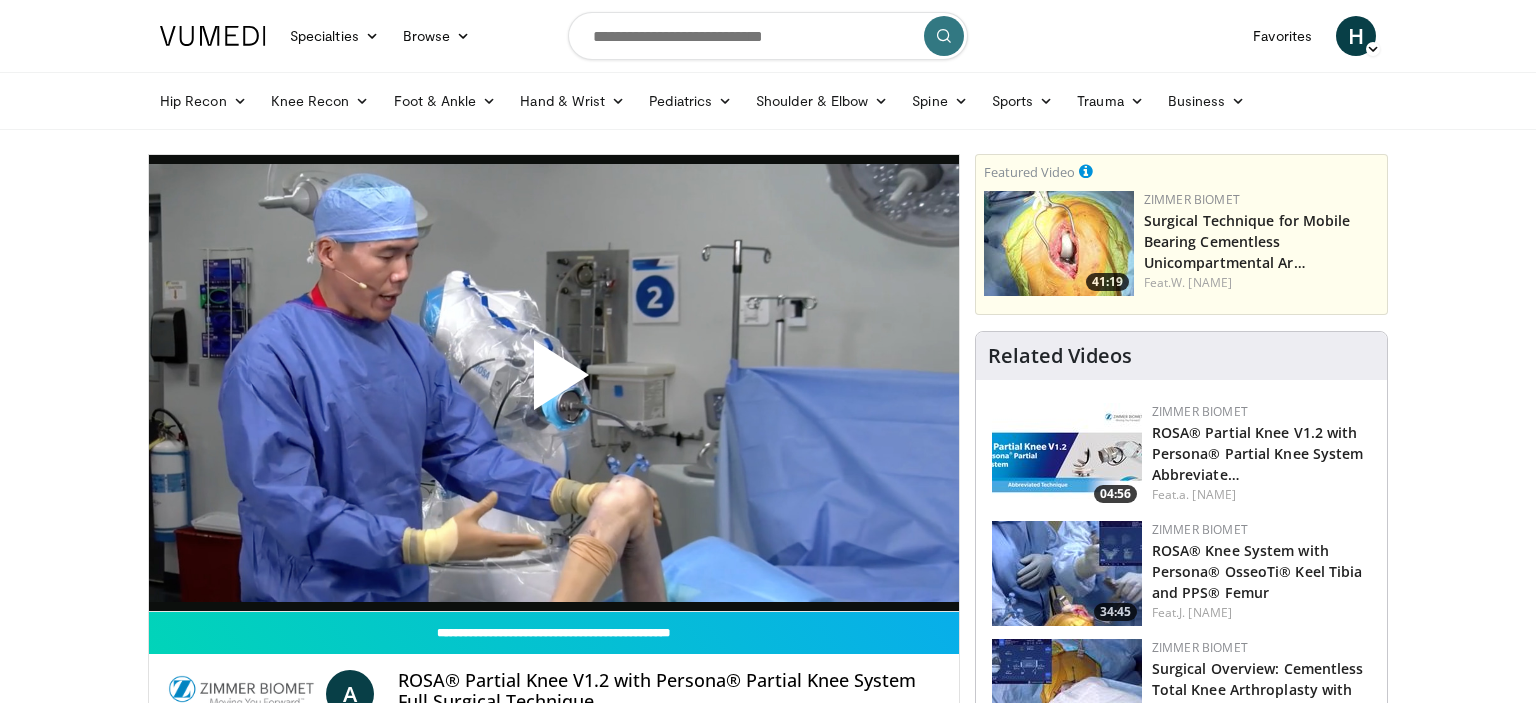 click at bounding box center (554, 383) 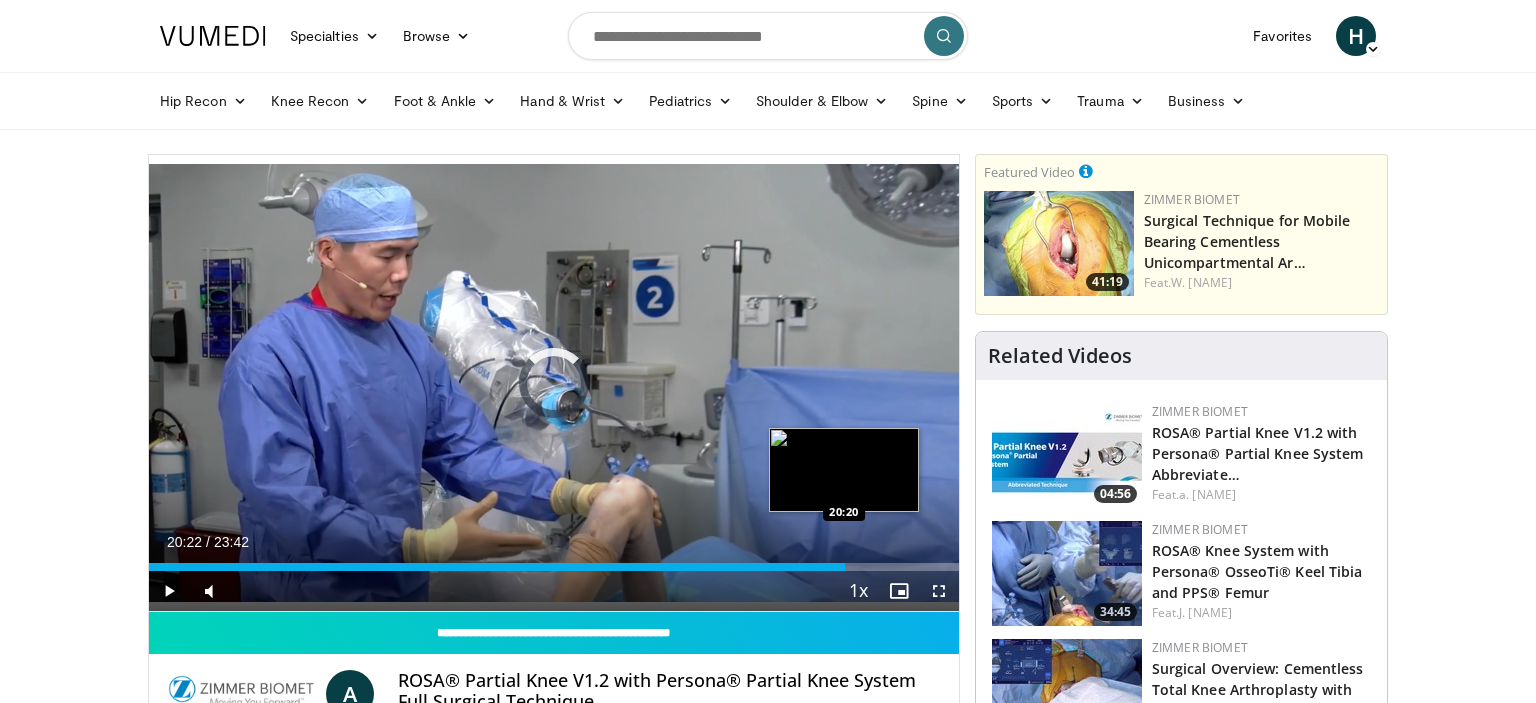 click on "Loaded :  0.00% 00:01 20:20" at bounding box center [554, 561] 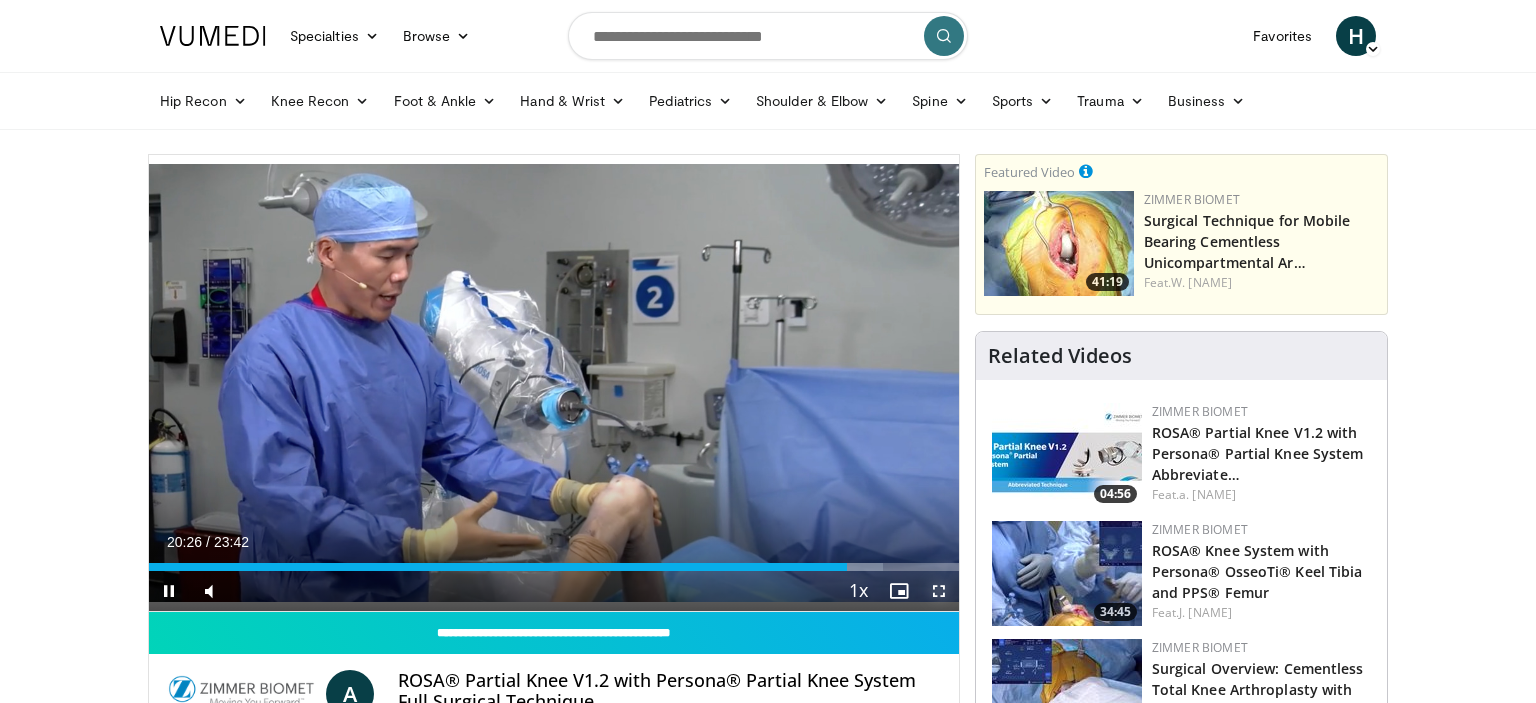 click at bounding box center (939, 591) 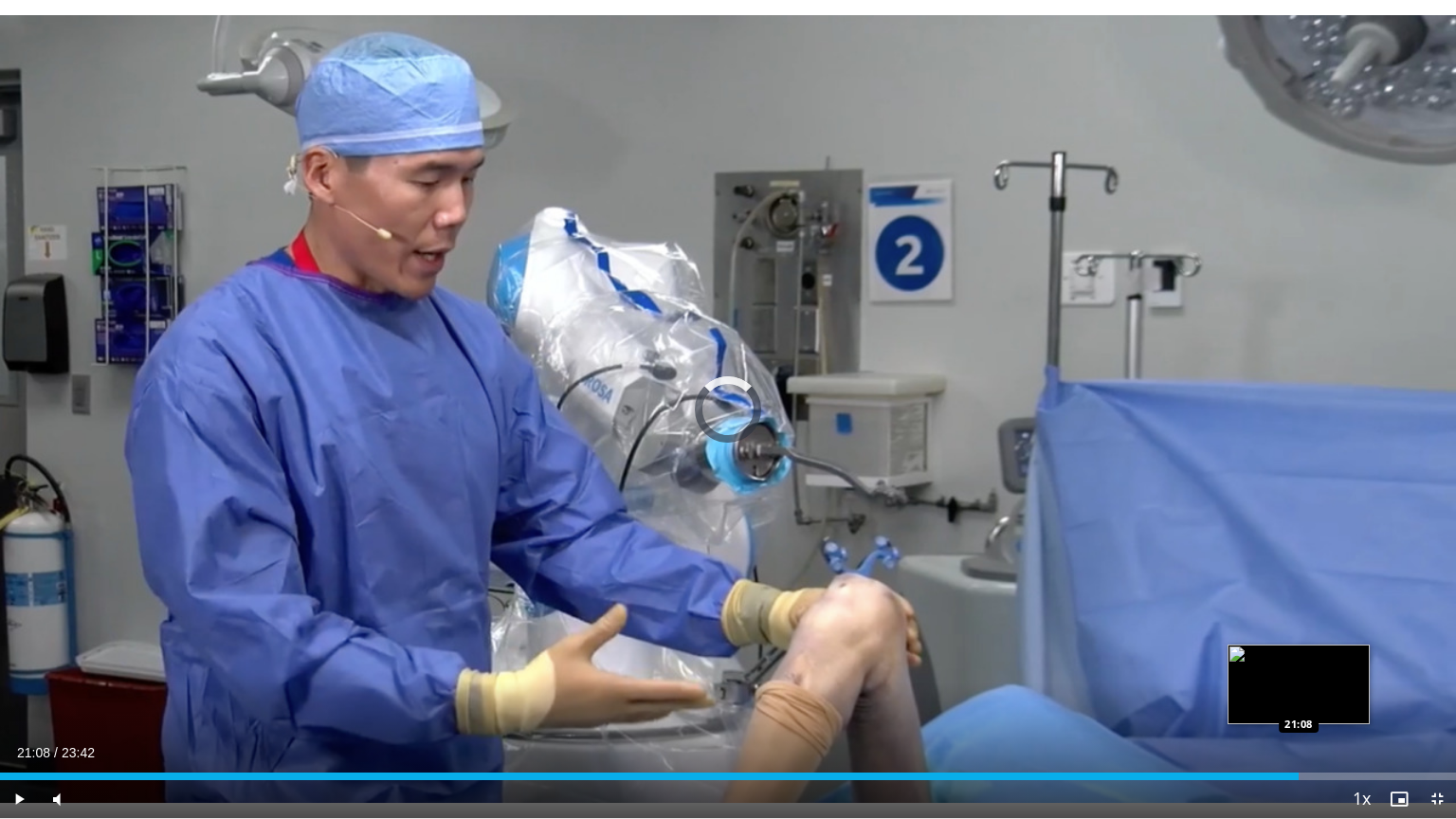 click on "Loaded :  0.00% 20:28 21:08" at bounding box center [728, 776] 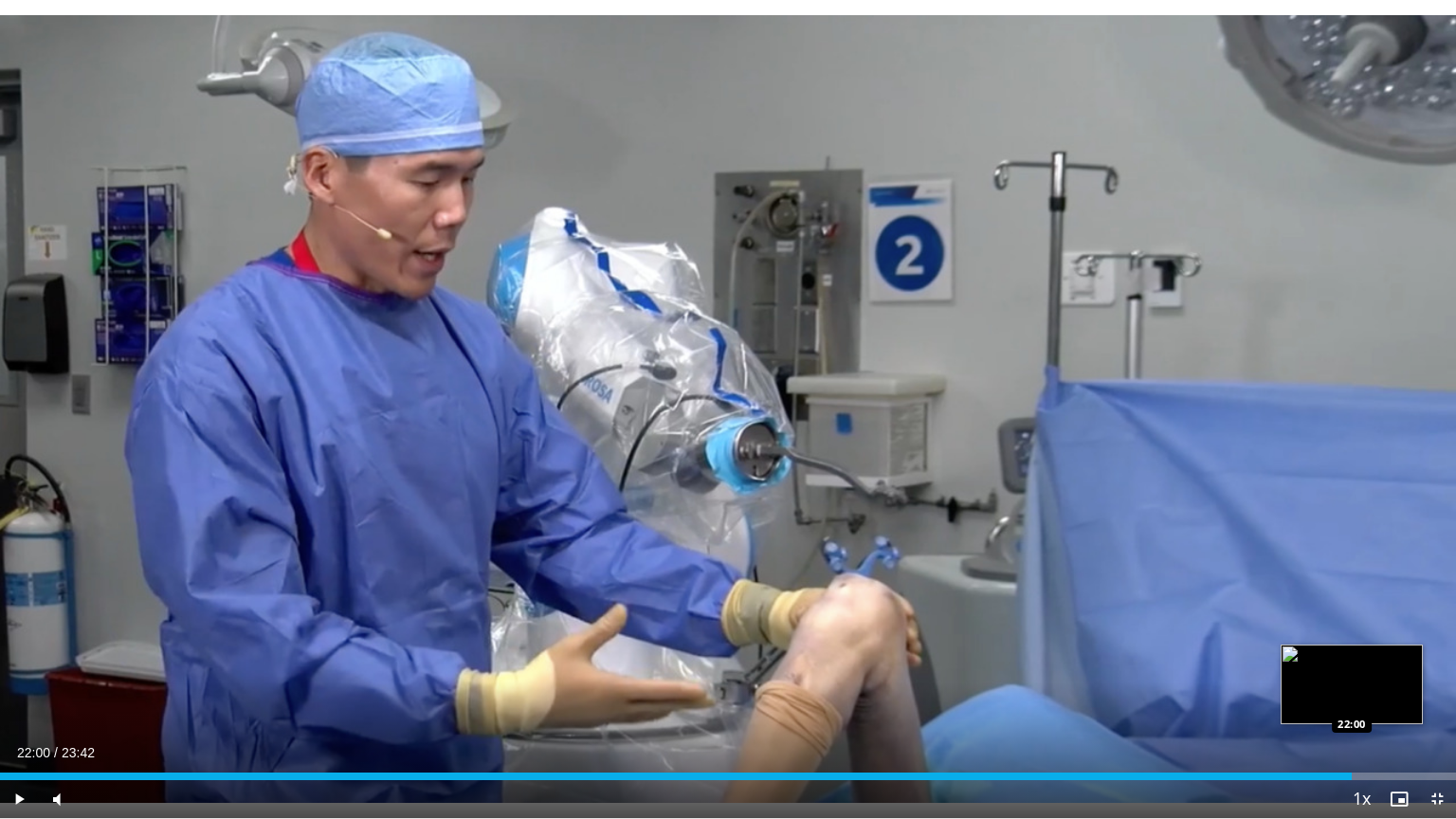 click on "Loaded :  90.06% 21:08 22:00" at bounding box center (728, 776) 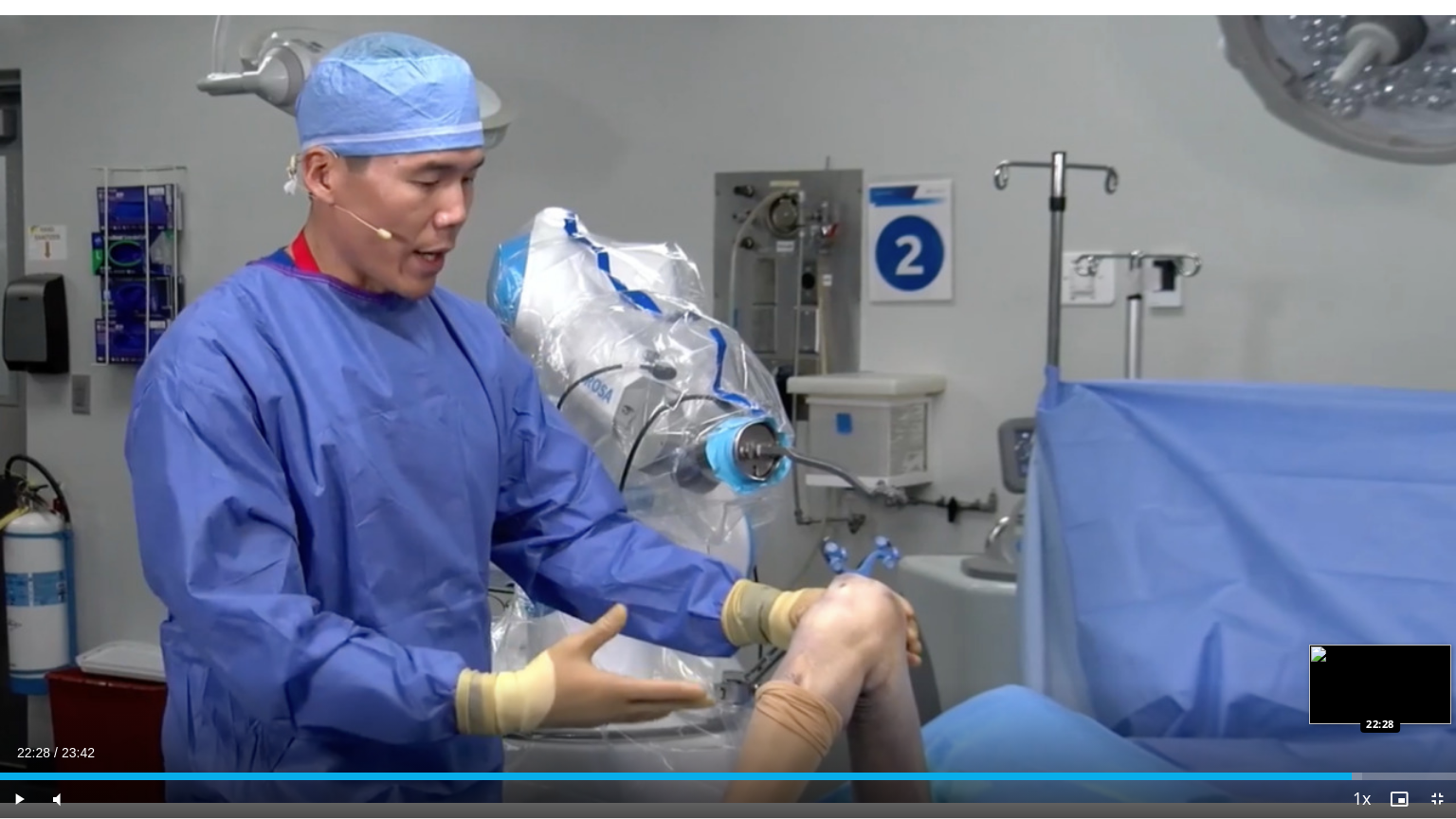 click on "Loaded :  93.58% 22:00 22:28" at bounding box center (728, 776) 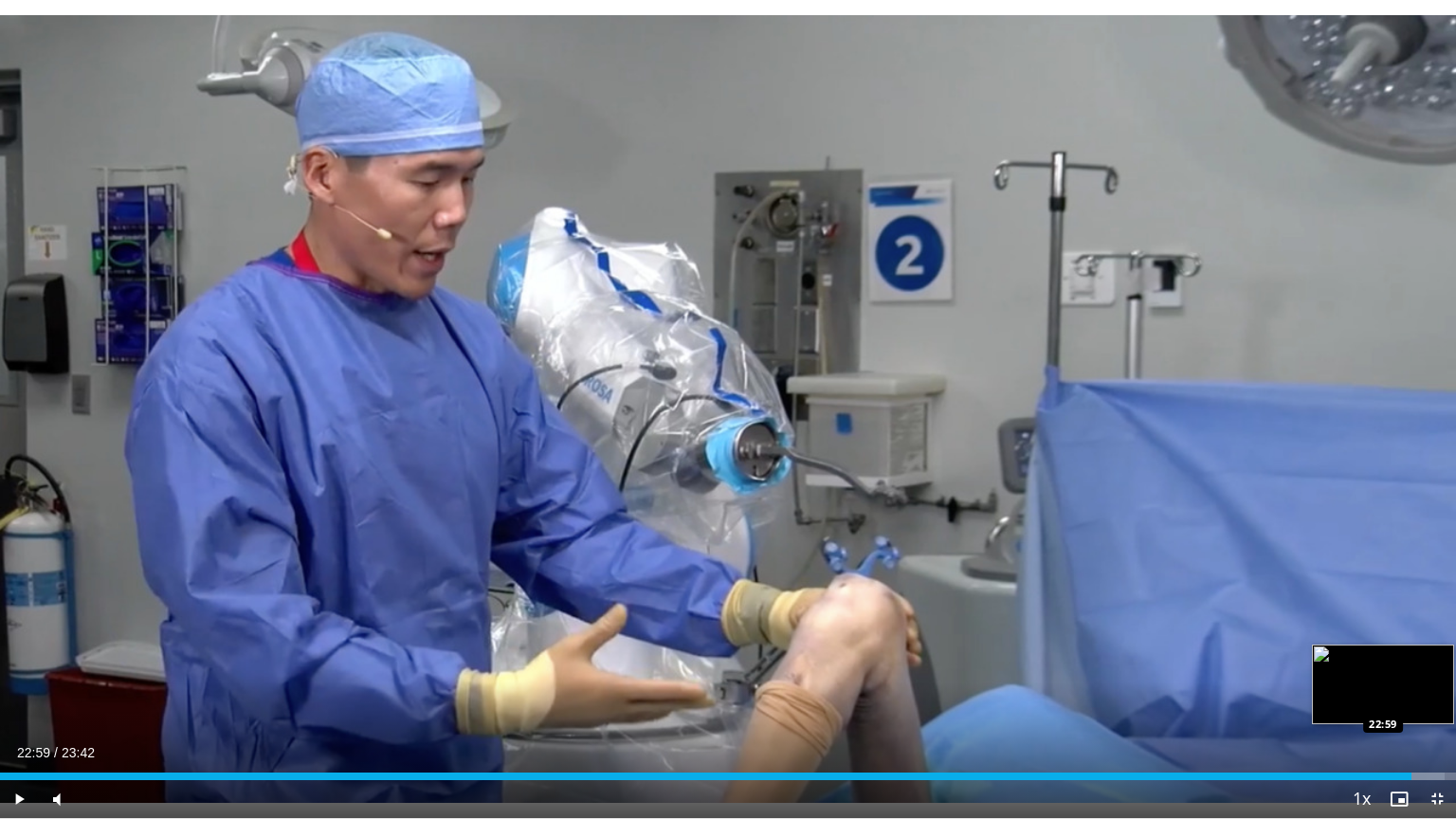 click on "Loaded :  99.21% 22:59 22:59" at bounding box center [728, 771] 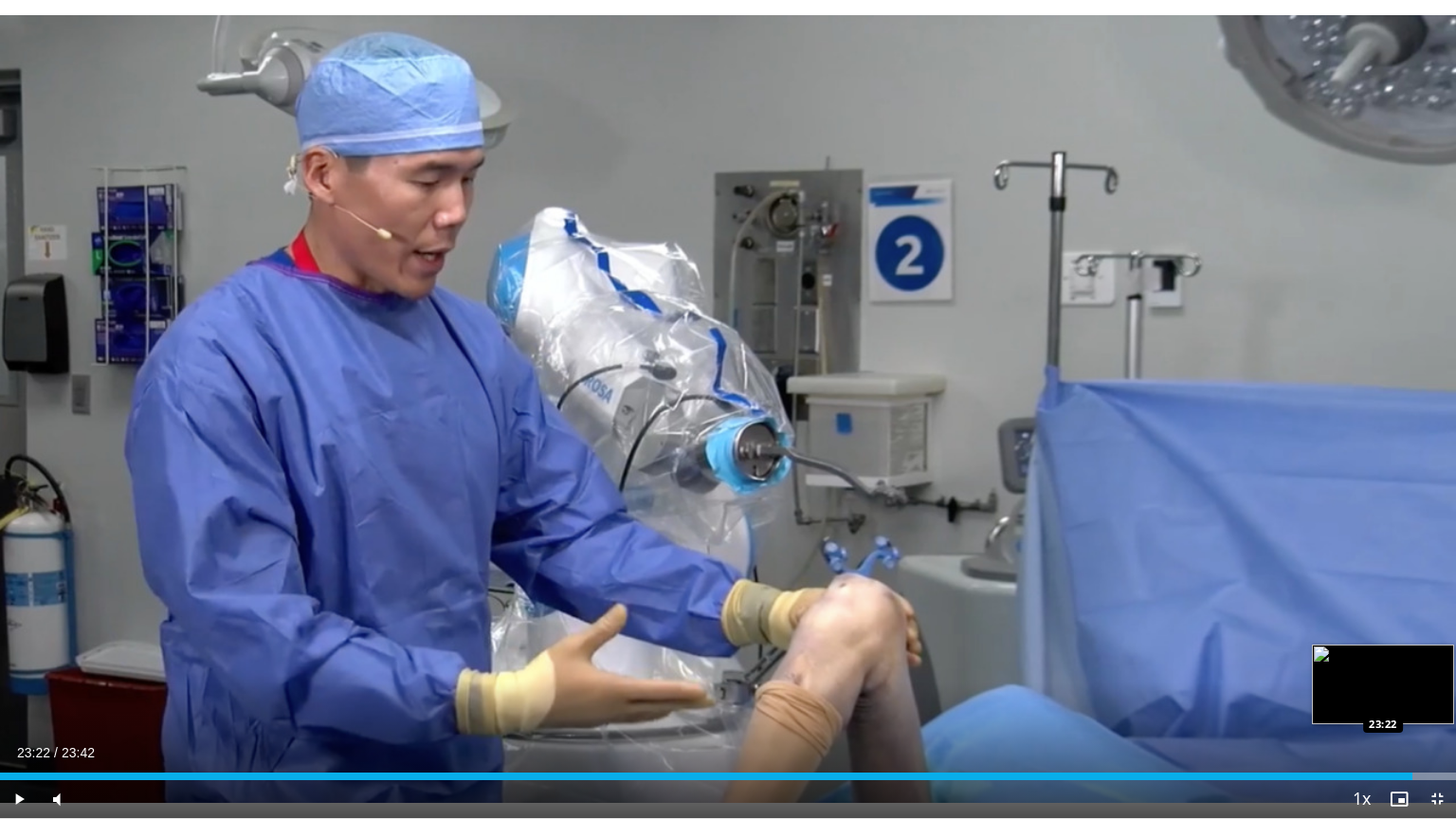 click on "Loaded :  100.00% 22:59 23:22" at bounding box center [728, 771] 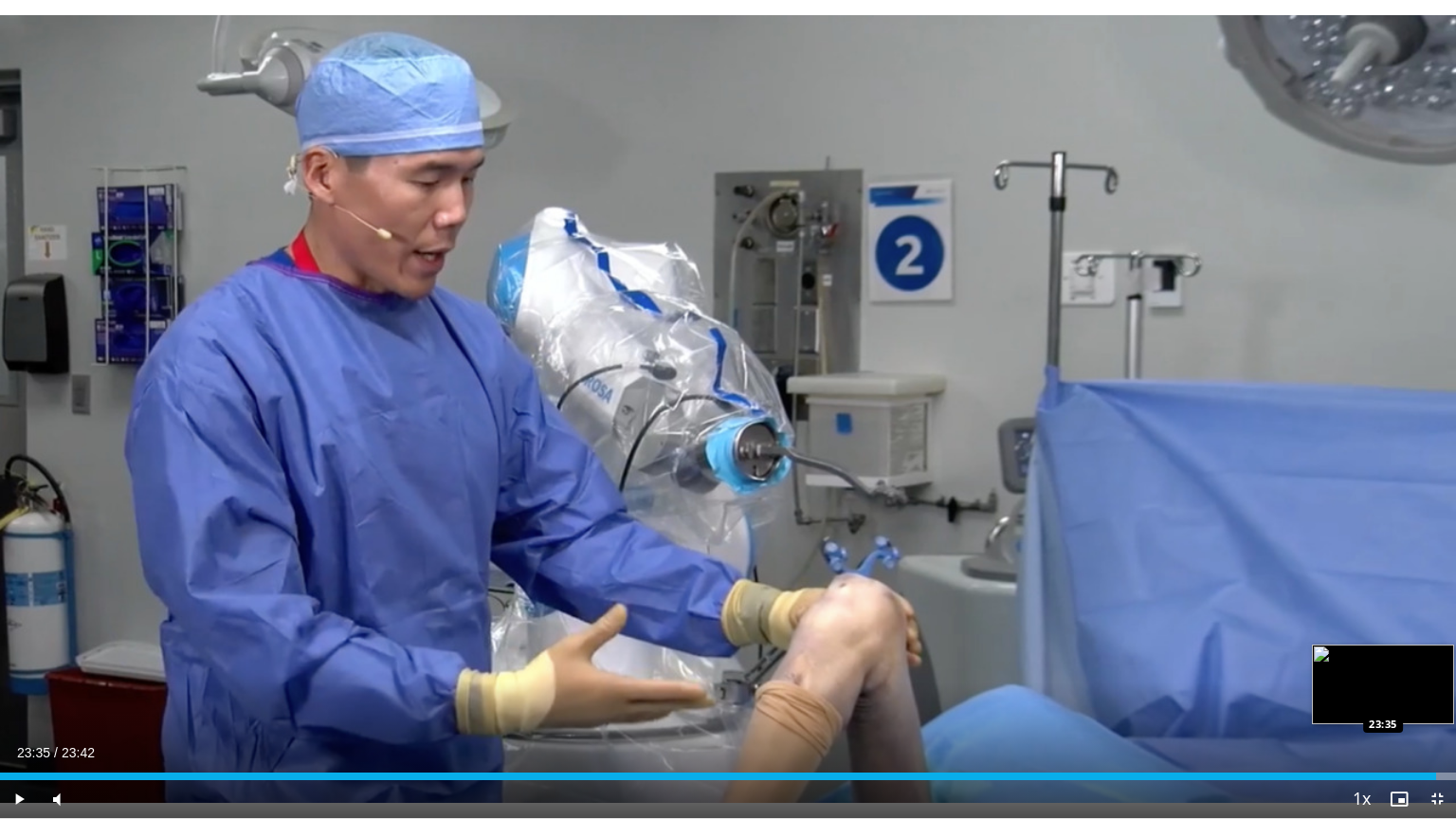 click at bounding box center (1418, 776) 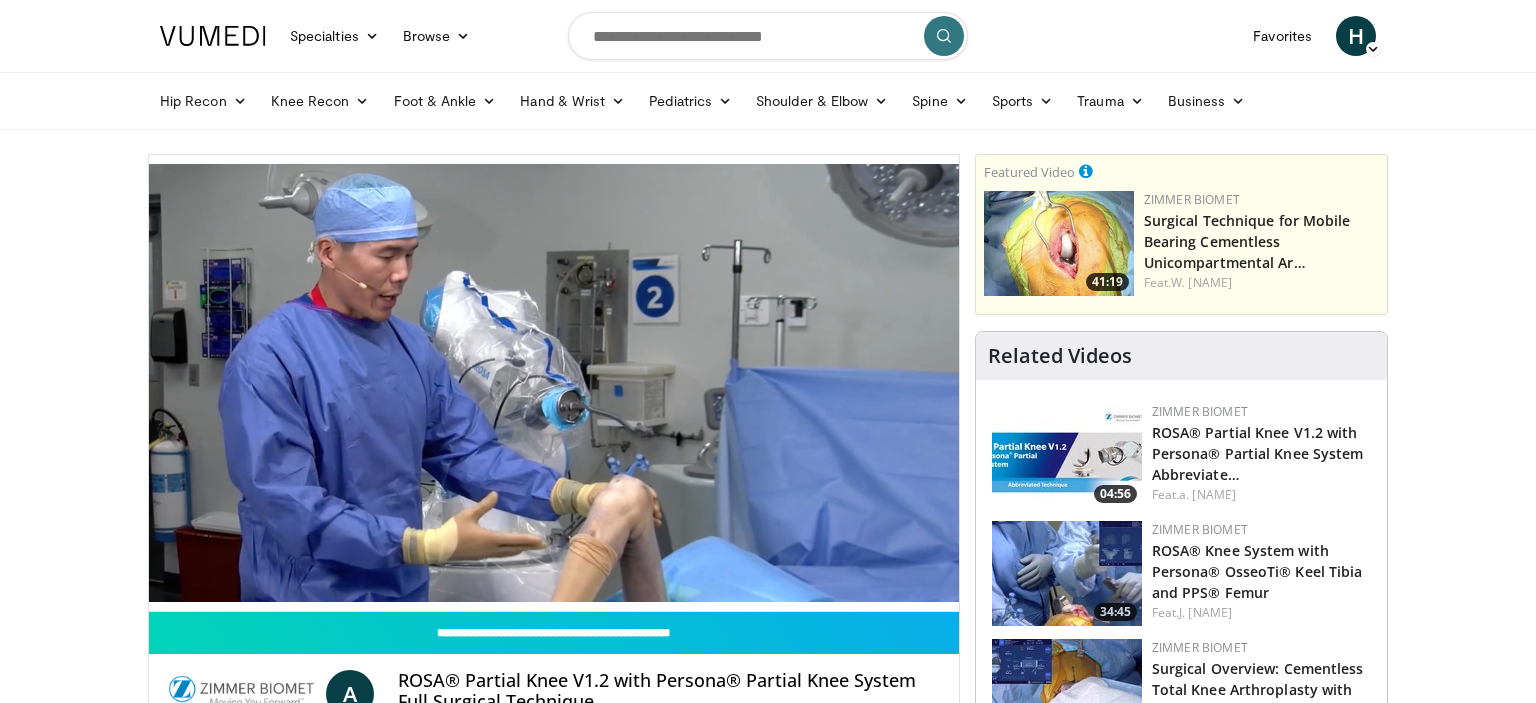 click at bounding box center (768, 36) 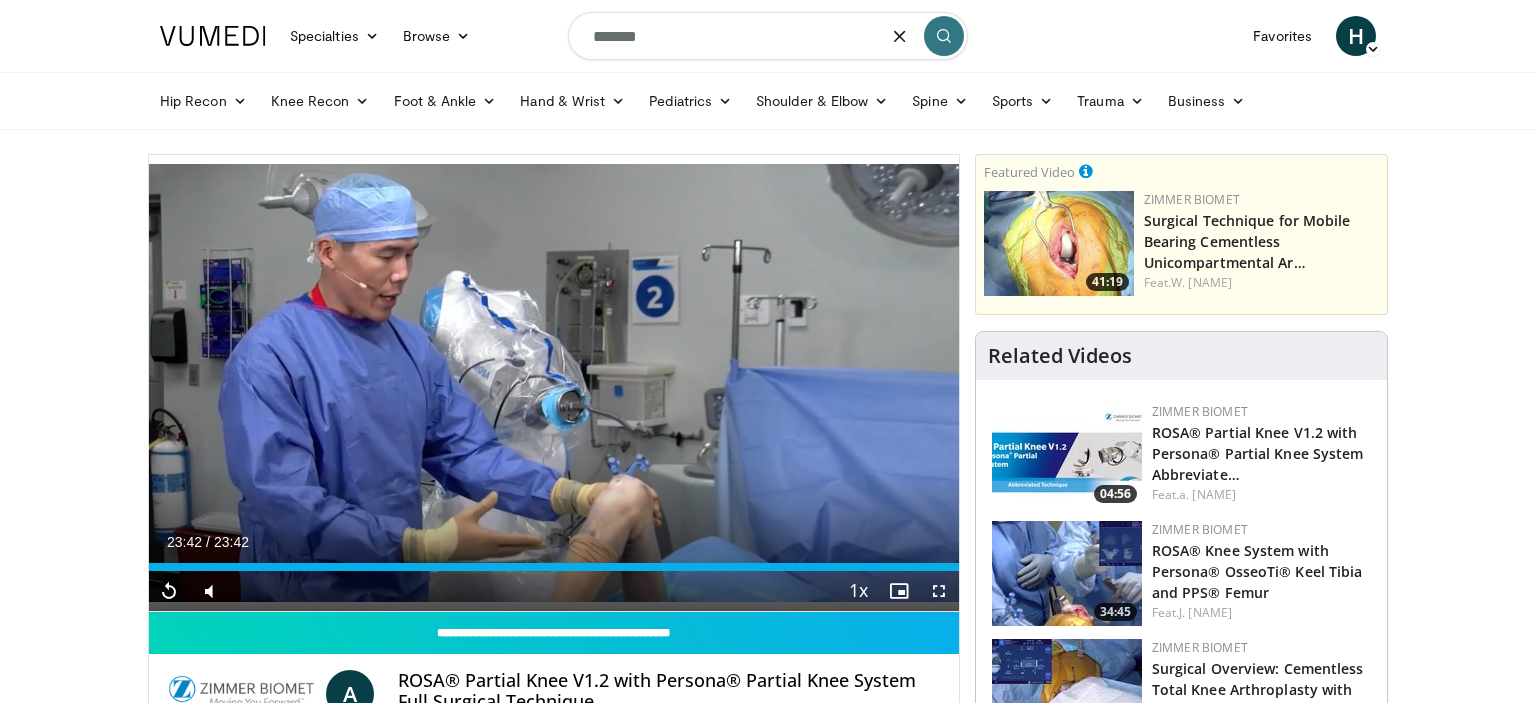type on "*******" 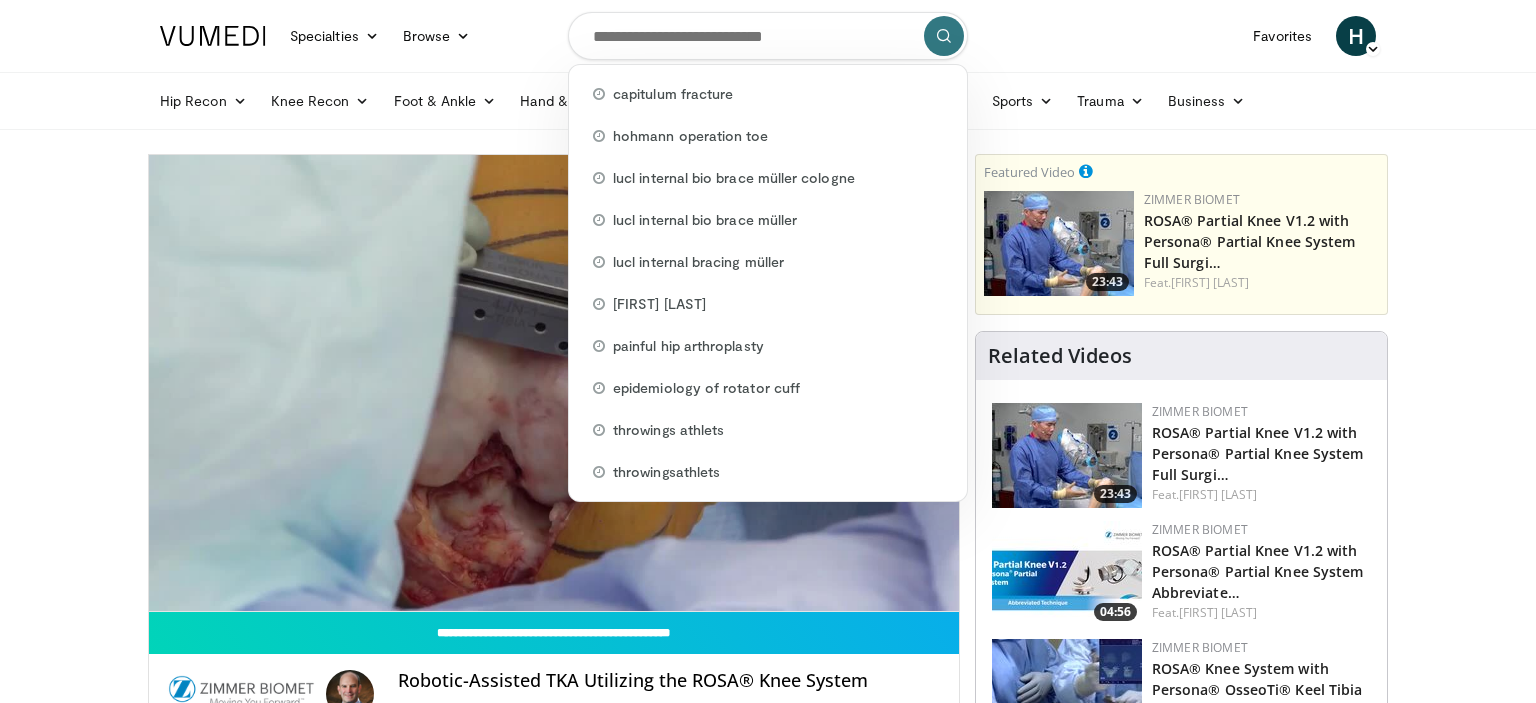 scroll, scrollTop: 0, scrollLeft: 0, axis: both 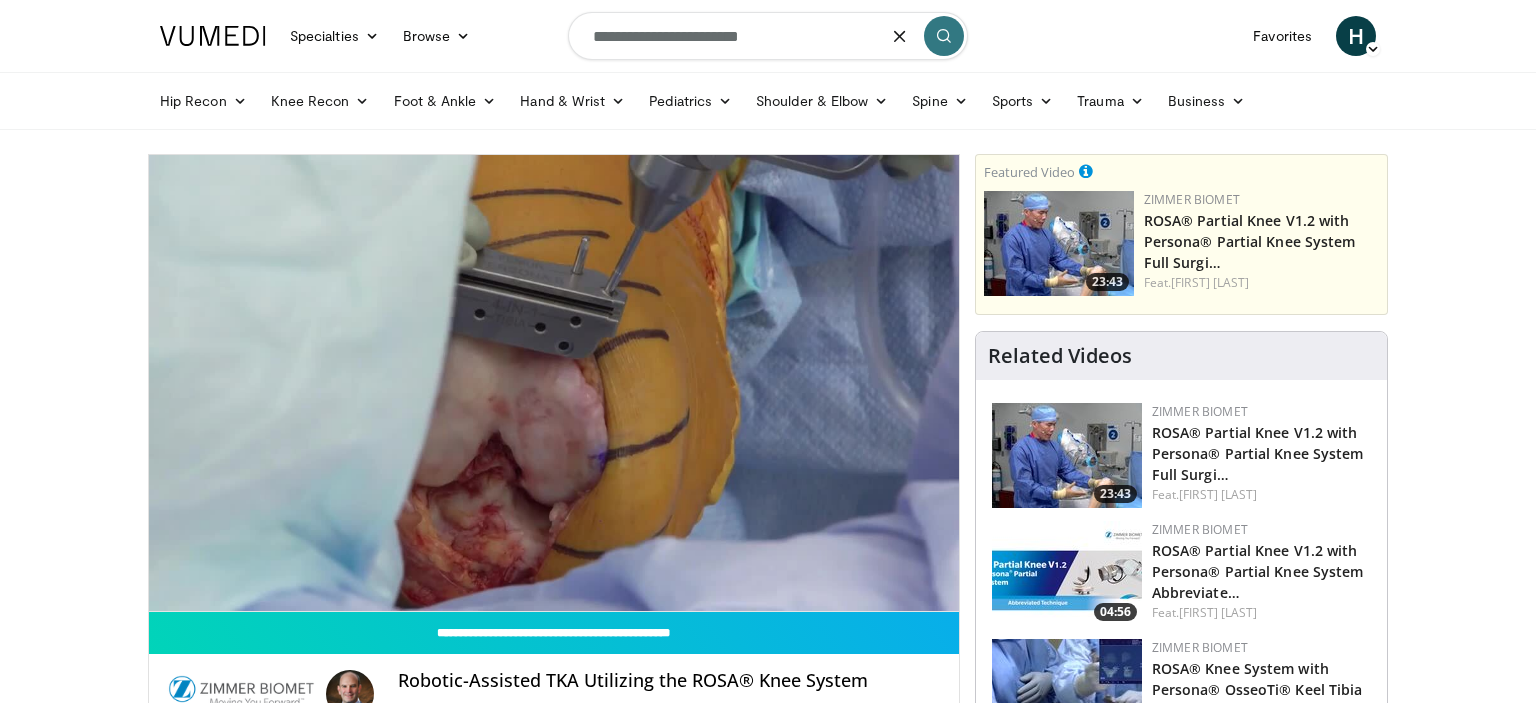 type on "**********" 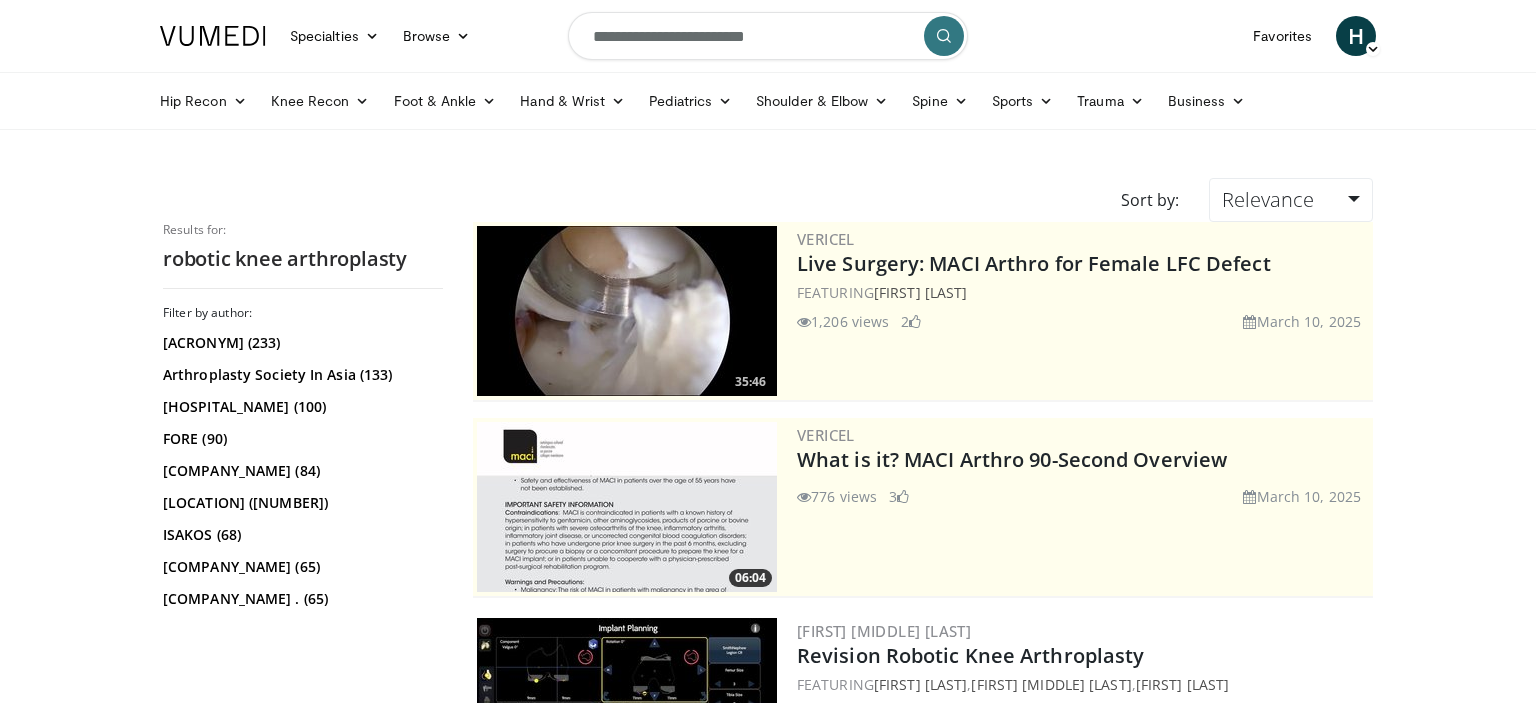 scroll, scrollTop: 0, scrollLeft: 0, axis: both 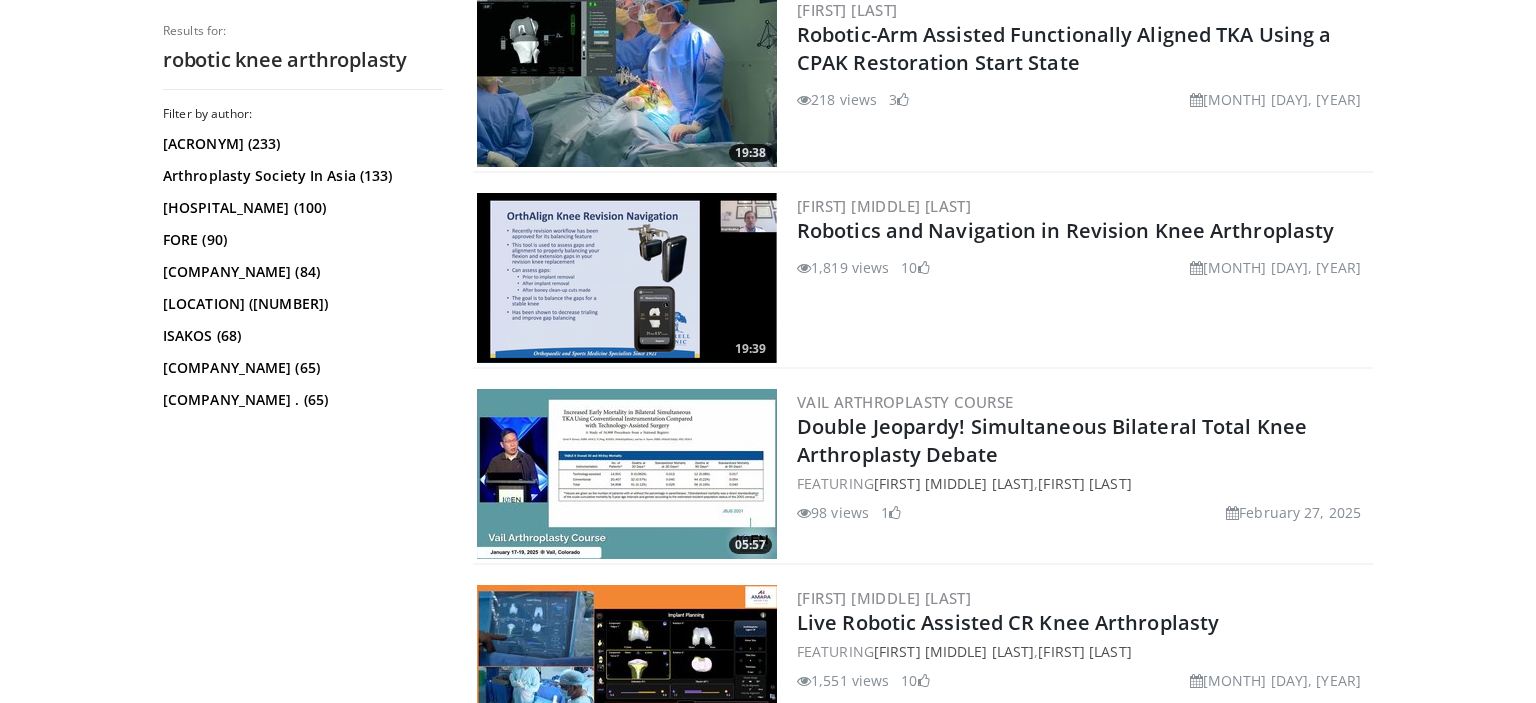 click at bounding box center (627, 278) 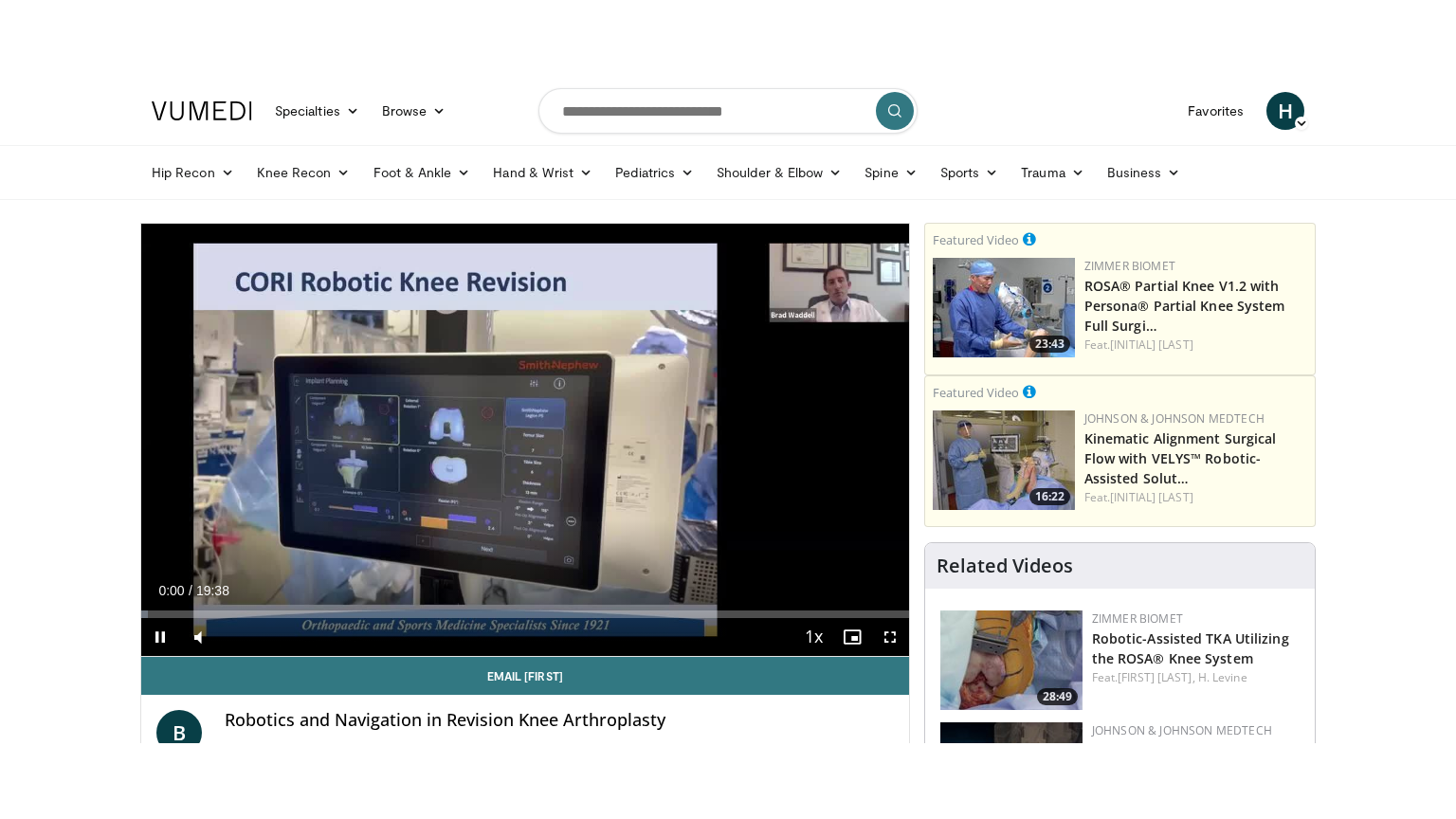 scroll, scrollTop: 0, scrollLeft: 0, axis: both 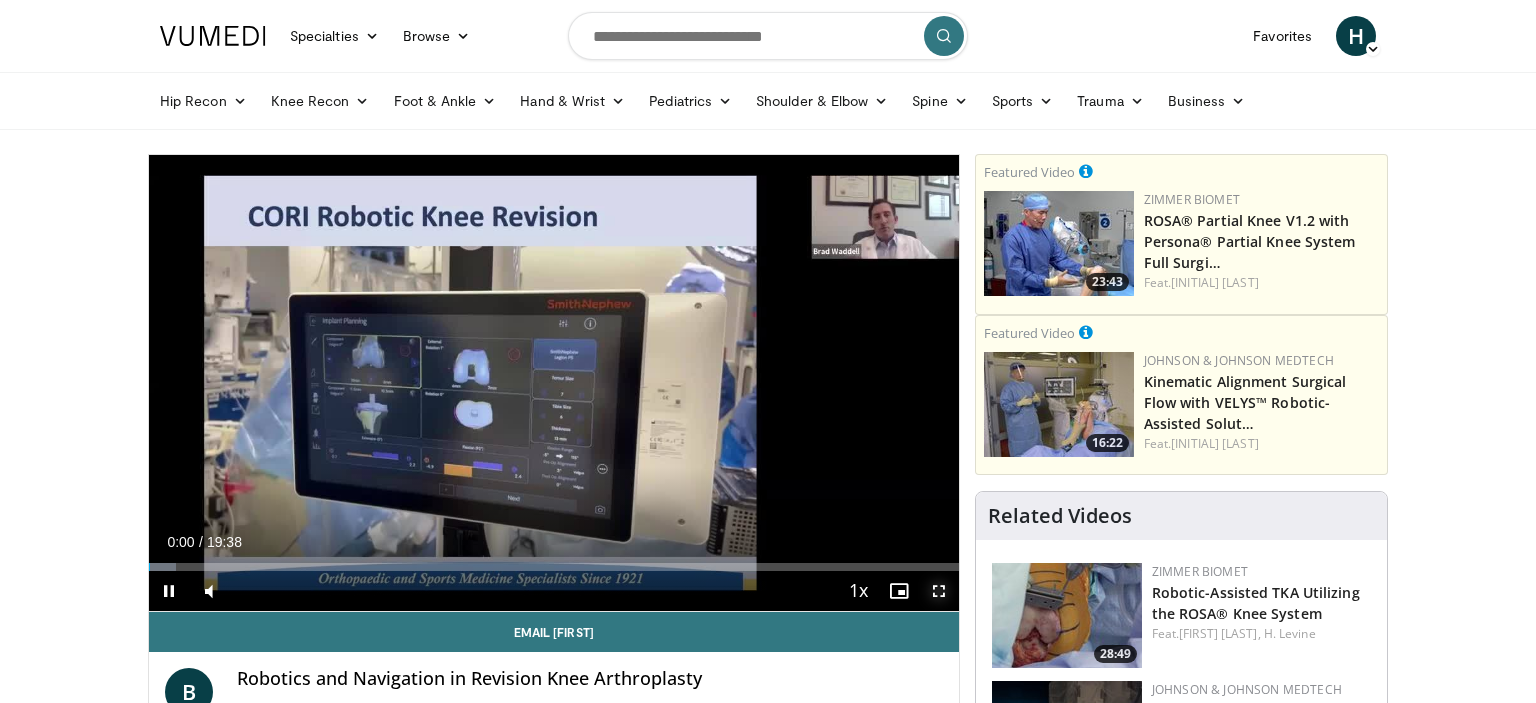 click at bounding box center (939, 591) 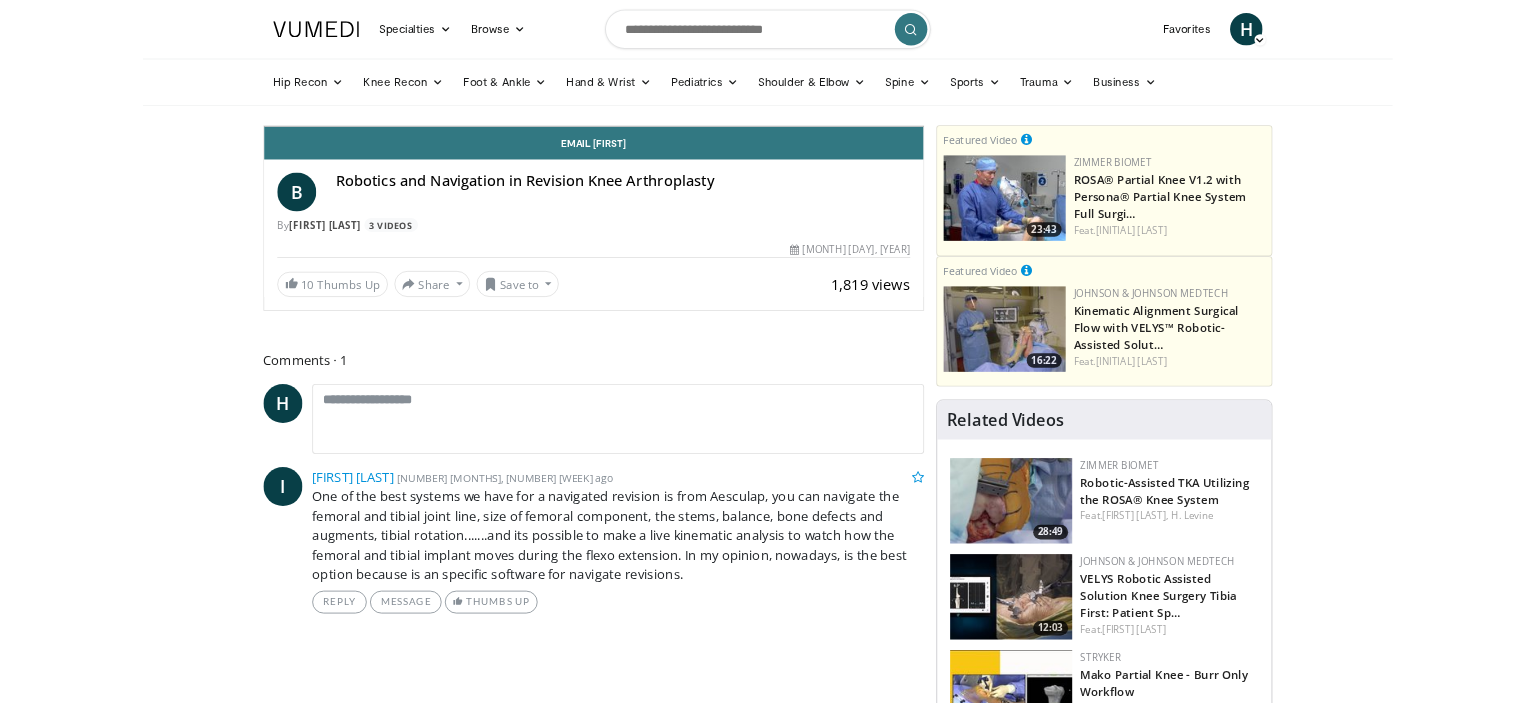 scroll, scrollTop: 0, scrollLeft: 0, axis: both 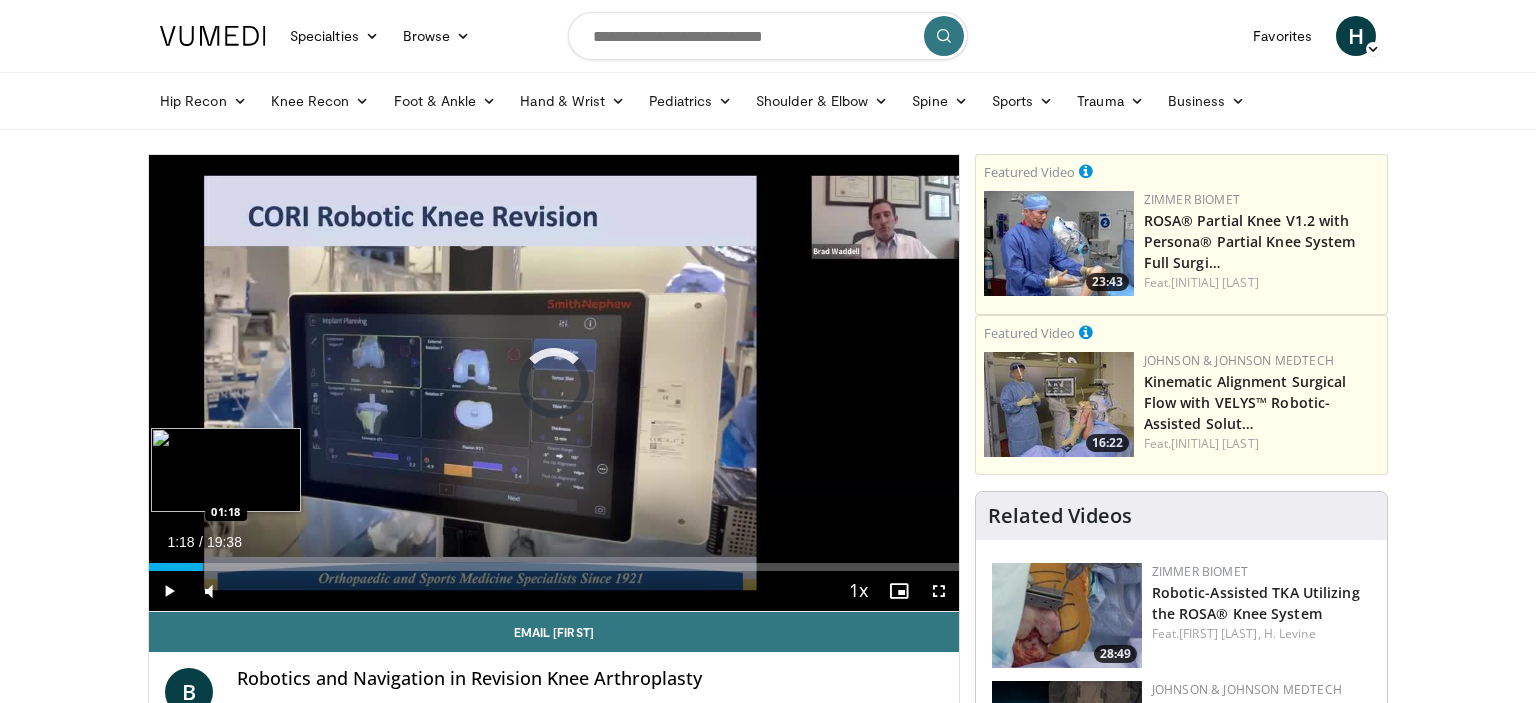 click on "Loaded :  5.88% 01:18 01:18" at bounding box center [554, 561] 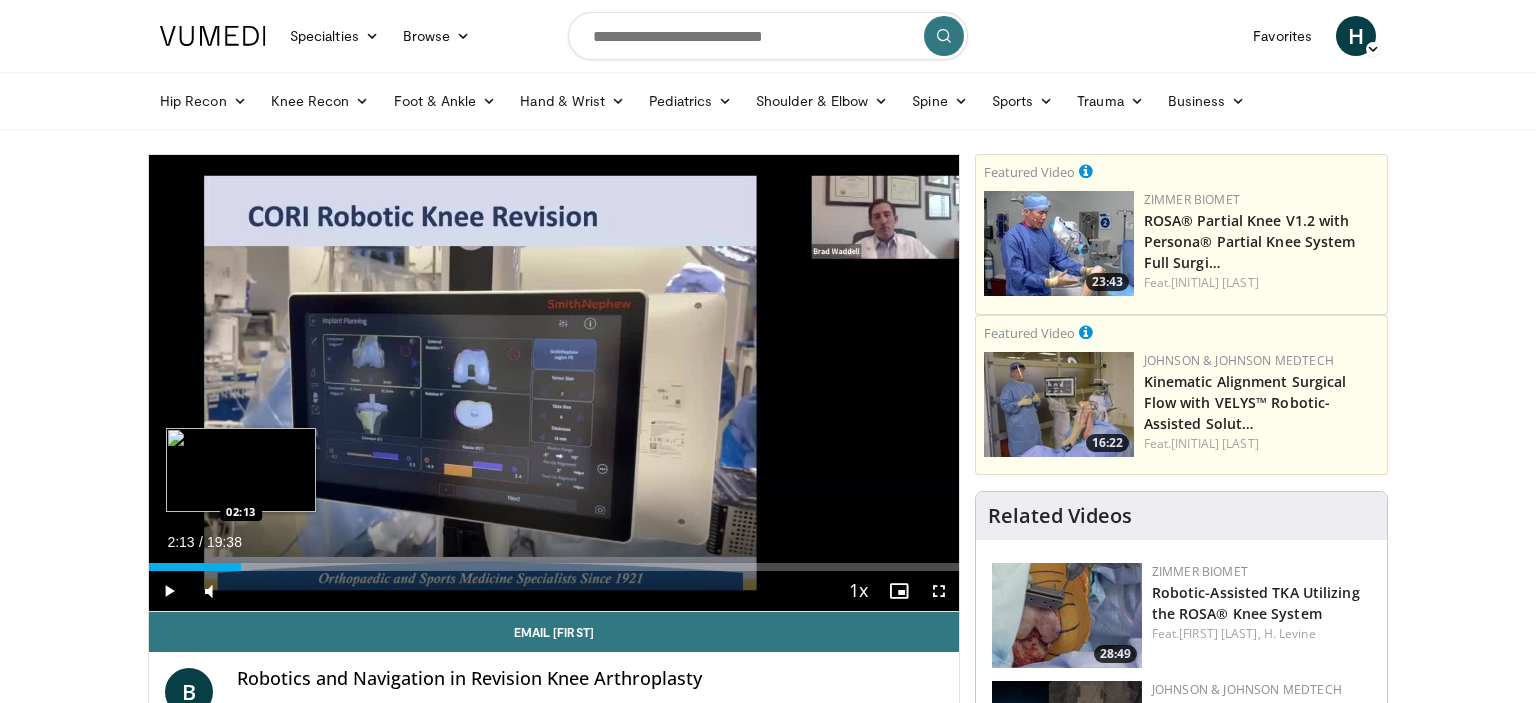 click on "Loaded :  12.62% 01:24 02:13" at bounding box center (554, 561) 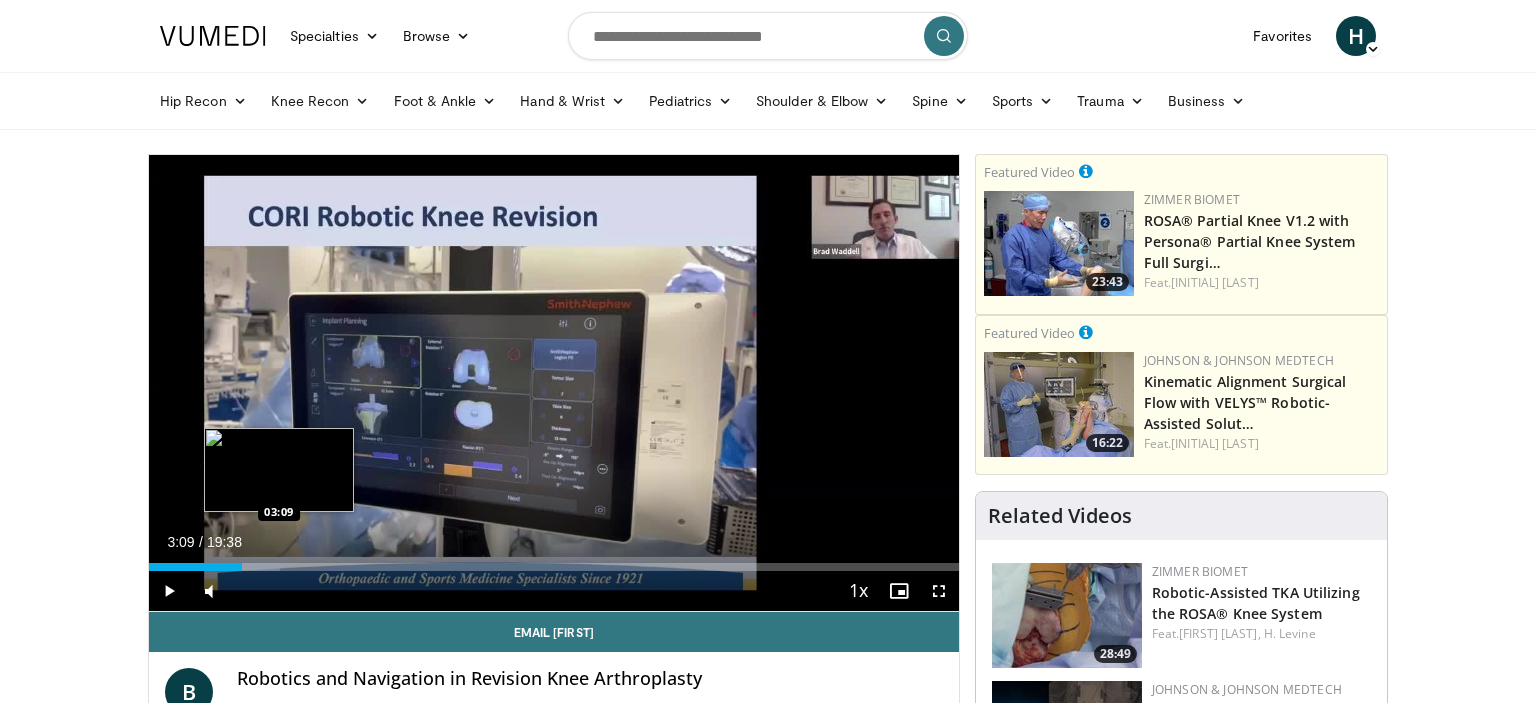 click on "Loaded :  16.12% 03:09 03:09" at bounding box center (554, 561) 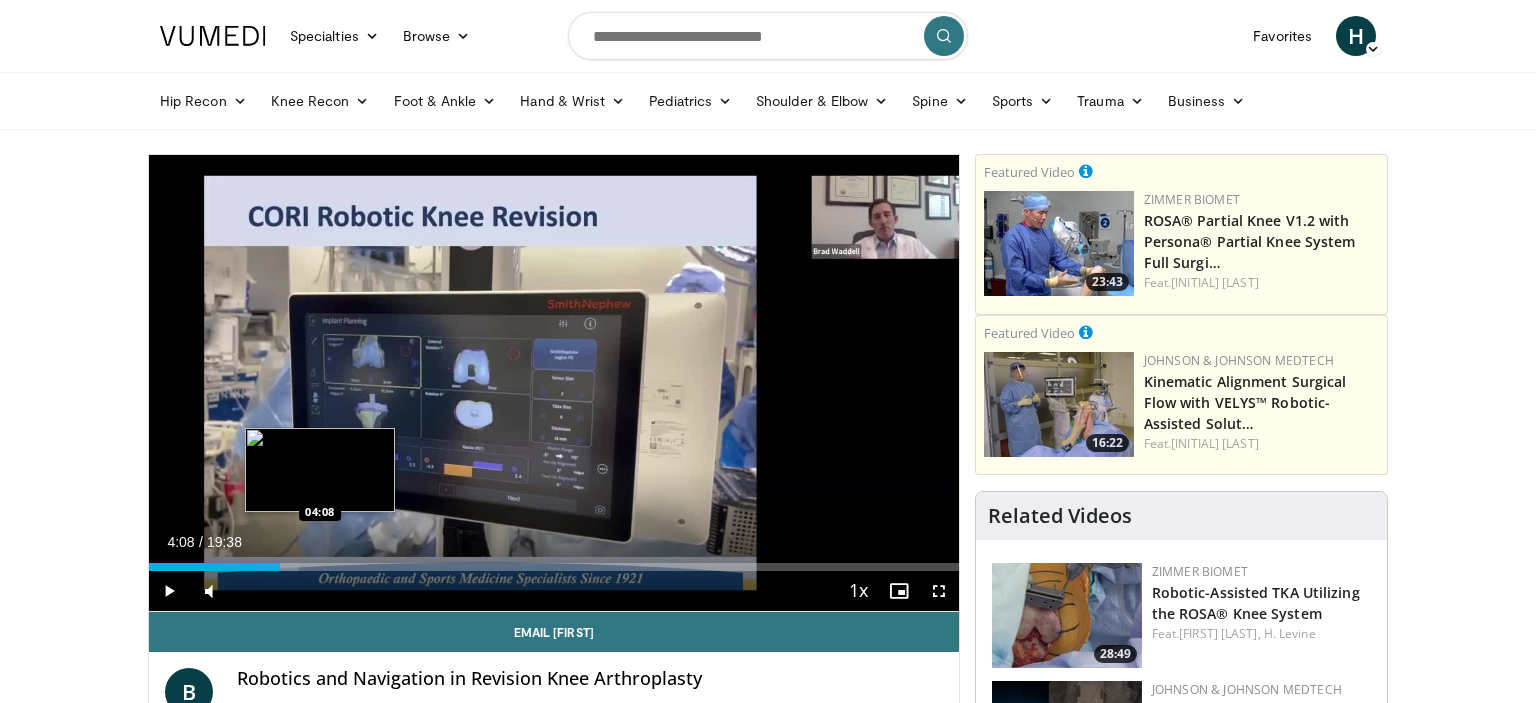click on "Loaded :  18.51% 03:10 04:08" at bounding box center (554, 567) 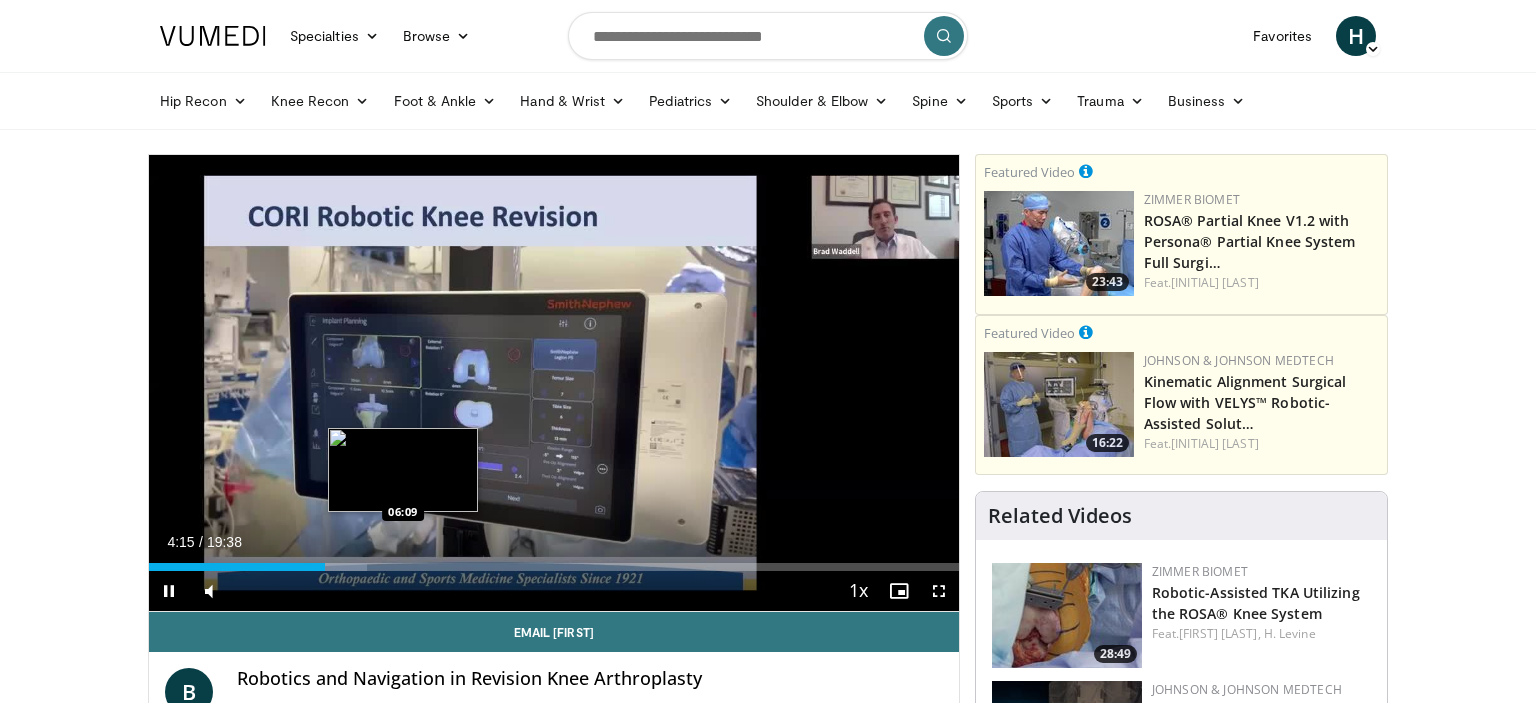 click on "Loaded :  26.92% 04:15 06:09" at bounding box center [554, 561] 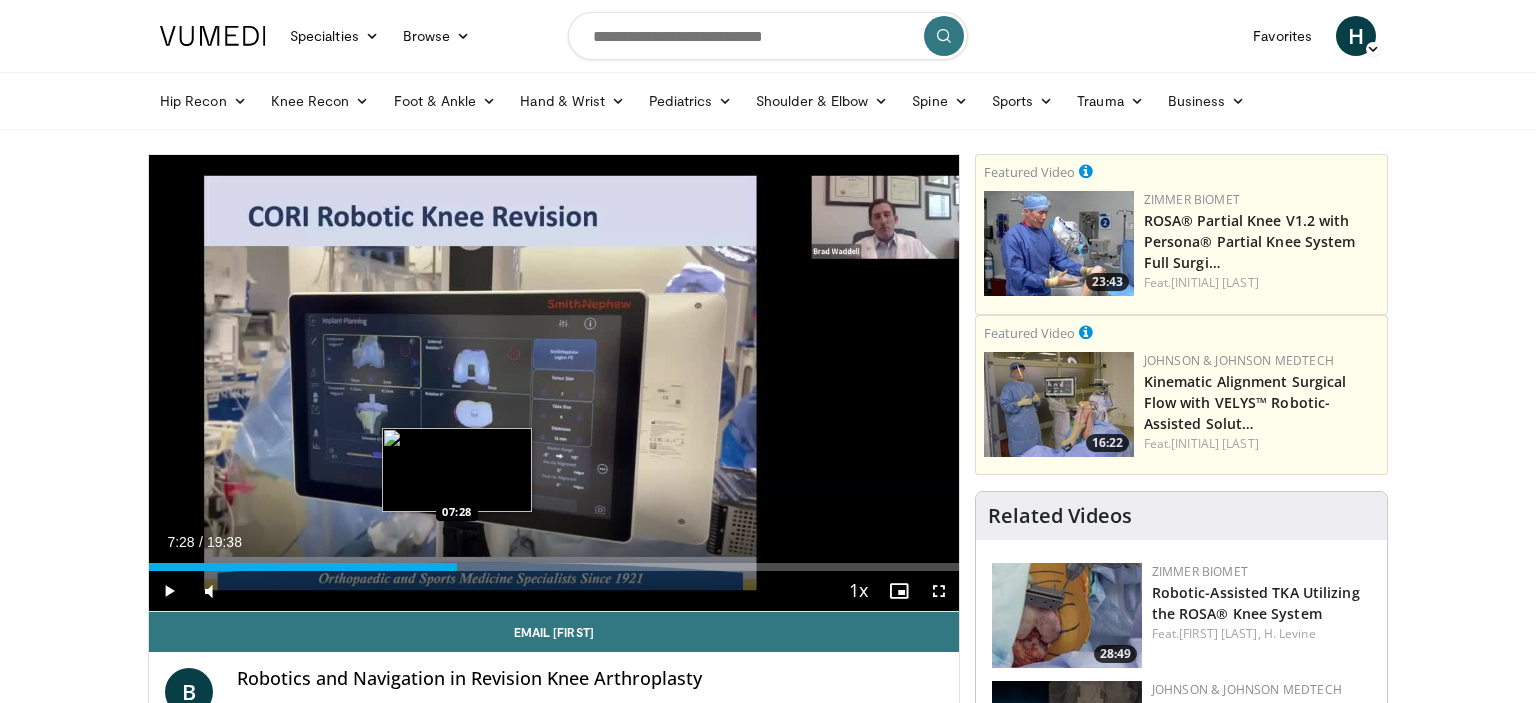 click on "Loaded :  33.94% 06:10 07:28" at bounding box center [554, 567] 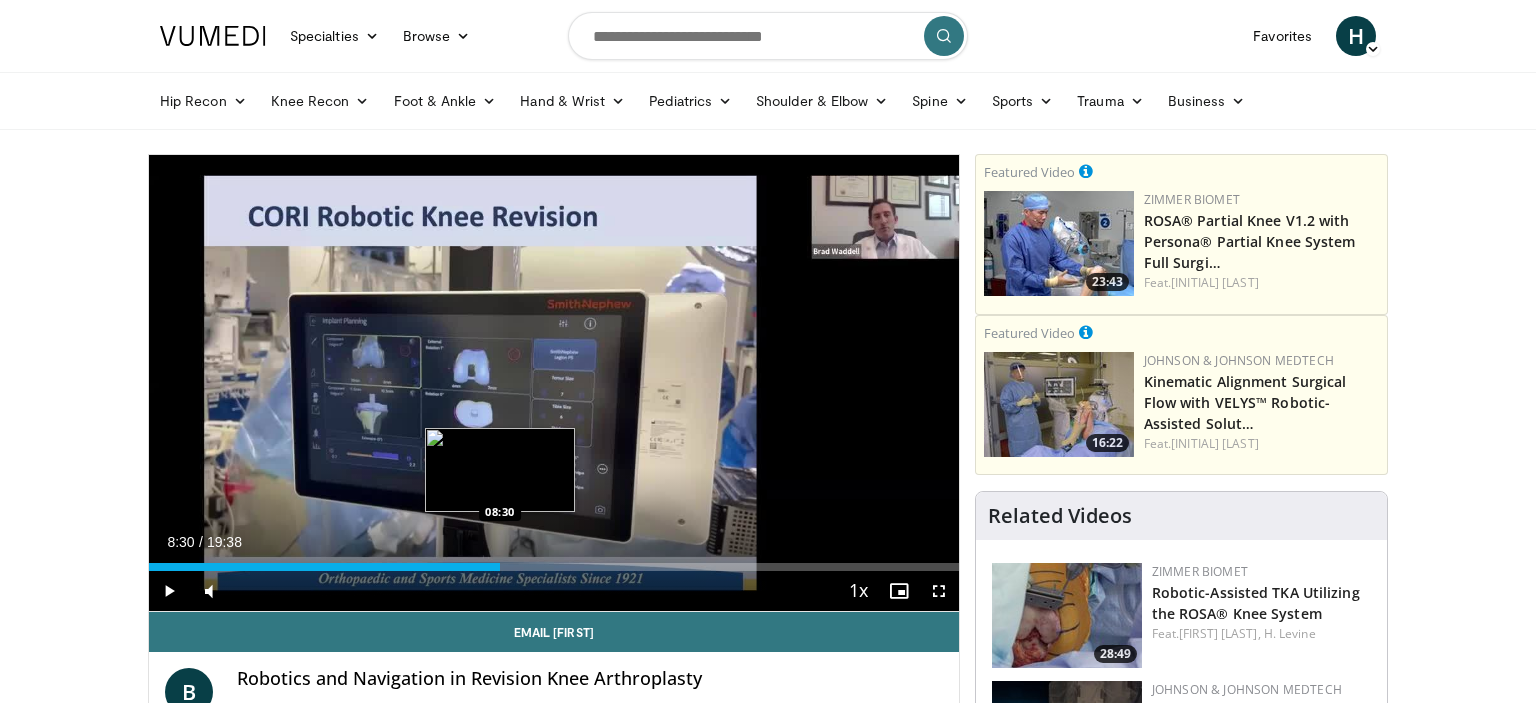 click on "Loaded :  0.00% 07:28 08:30" at bounding box center (554, 567) 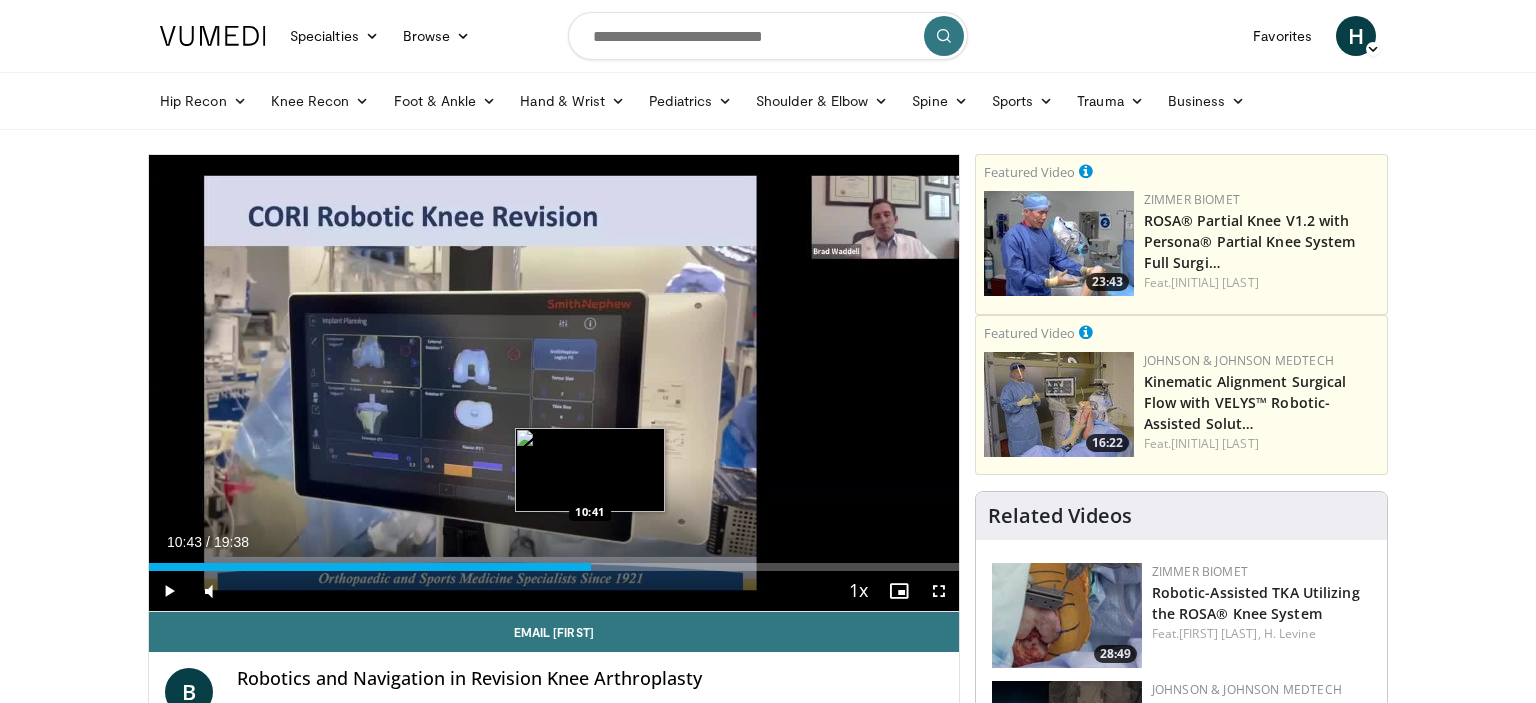 click on "Loaded :  46.66% 08:31 10:41" at bounding box center [554, 567] 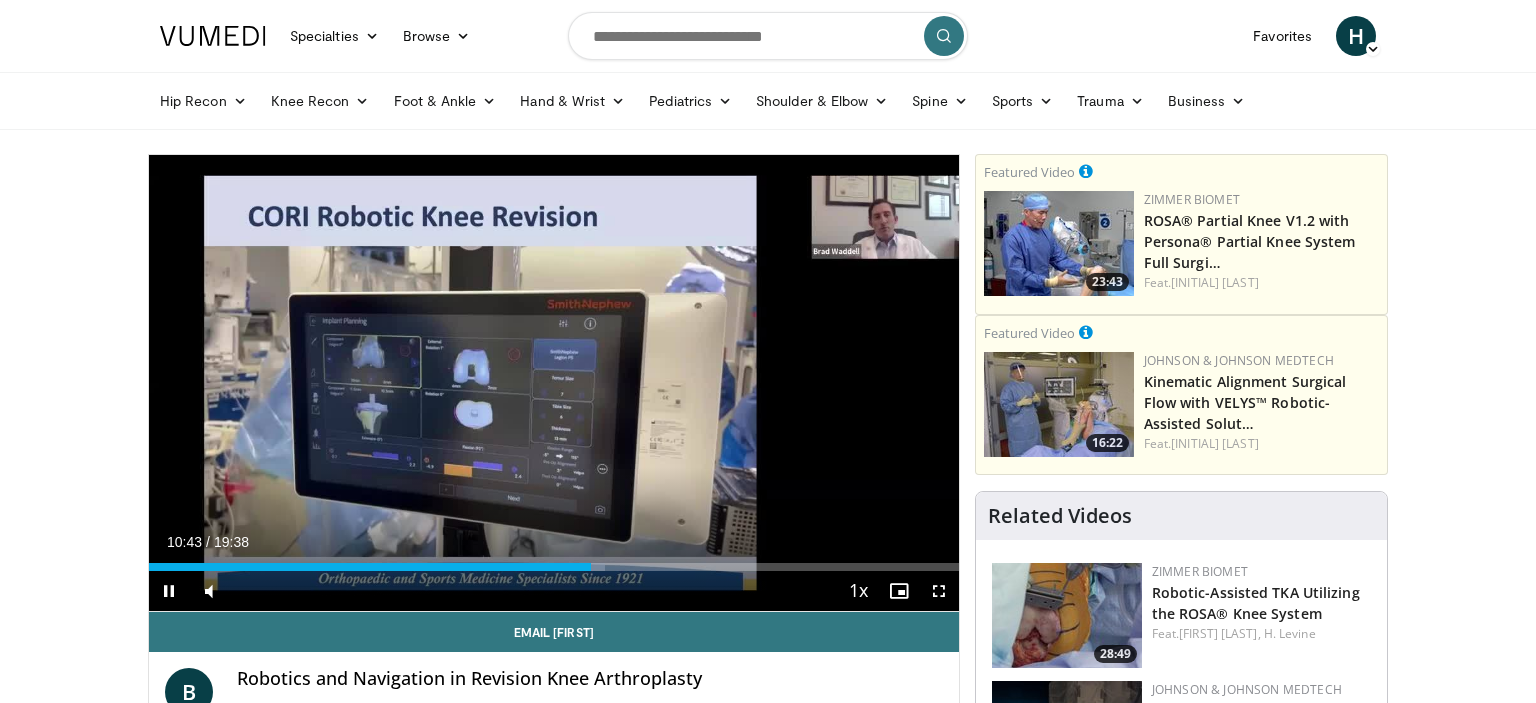 click on "Current Time  10:43 / Duration  19:38 Pause Skip Backward Skip Forward Mute Loaded :  56.38% 10:43 11:31 Stream Type  LIVE Seek to live, currently behind live LIVE   1x Playback Rate 0.5x 0.75x 1x , selected 1.25x 1.5x 1.75x 2x Chapters Chapters Descriptions descriptions off , selected Captions captions settings , opens captions settings dialog captions off , selected Audio Track en (Main) , selected Fullscreen Enable picture-in-picture mode" at bounding box center (554, 591) 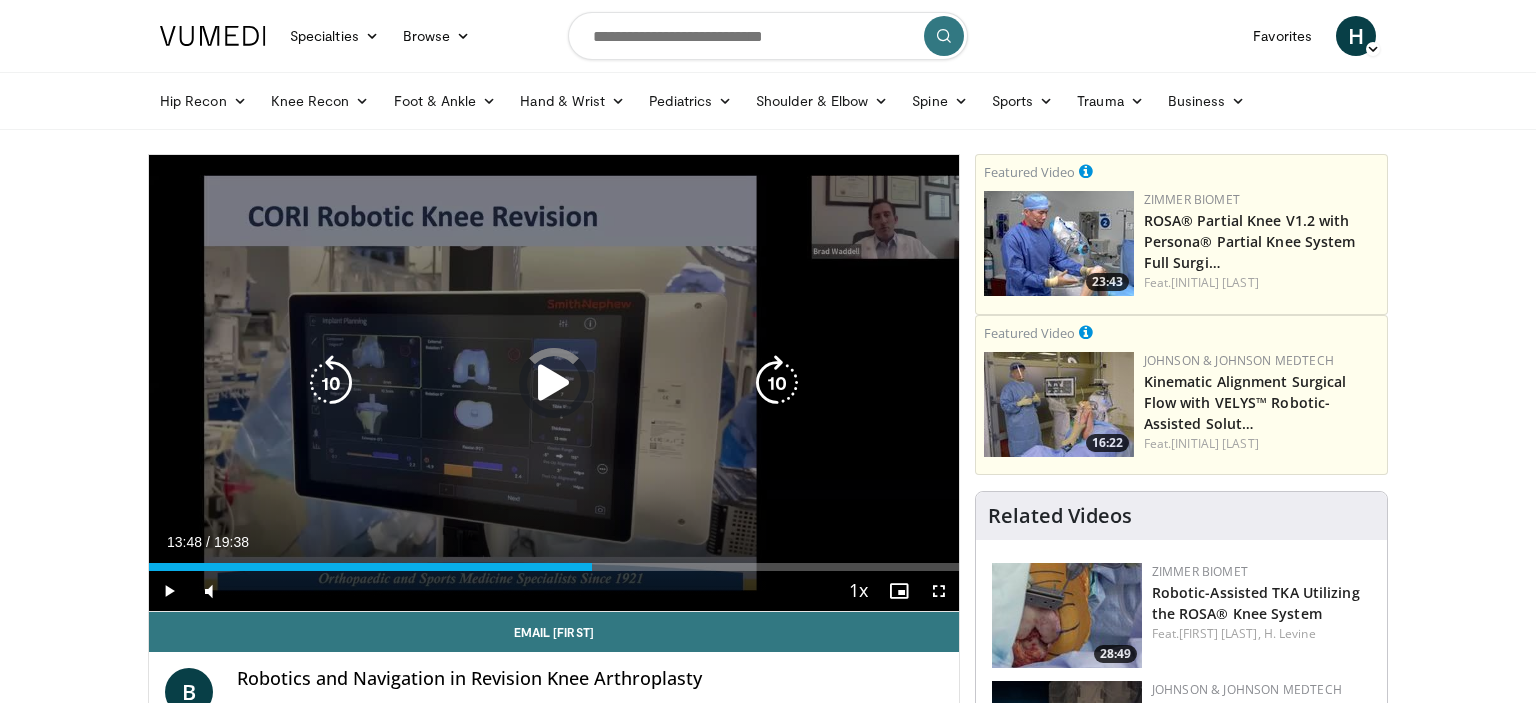 click on "Loaded :  0.00% 10:44 11:31" at bounding box center [554, 561] 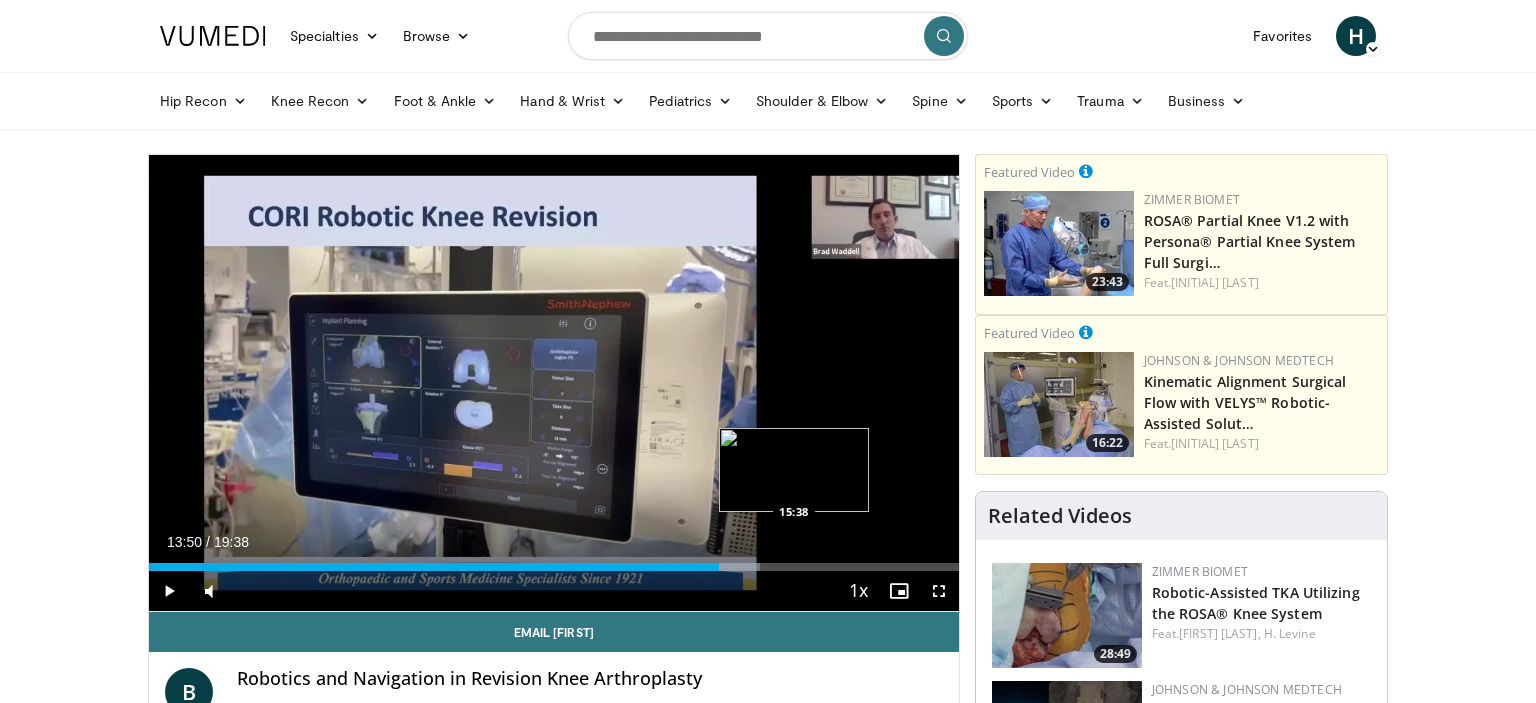 click on "Loaded :  75.51% 13:50 15:38" at bounding box center (554, 561) 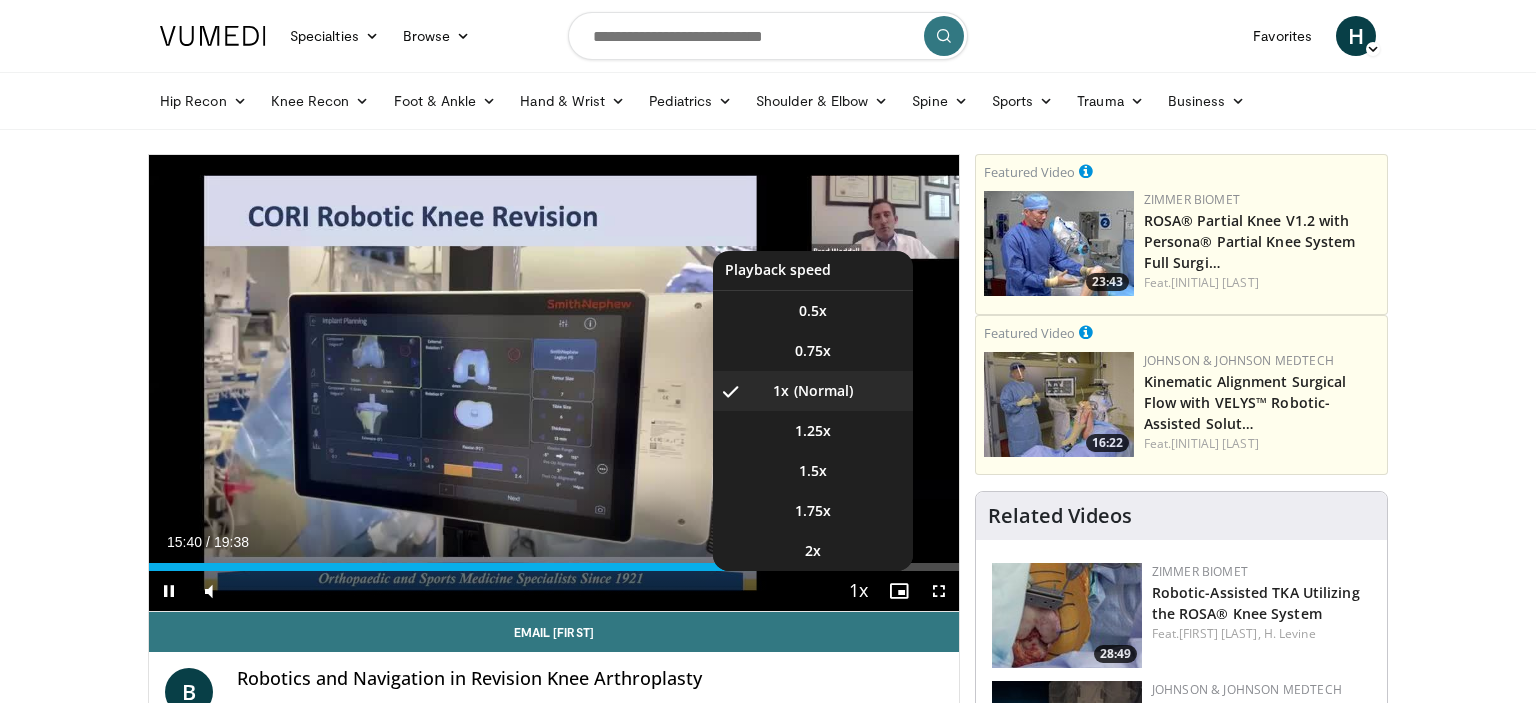 click on "Playback Rate" at bounding box center (859, 591) 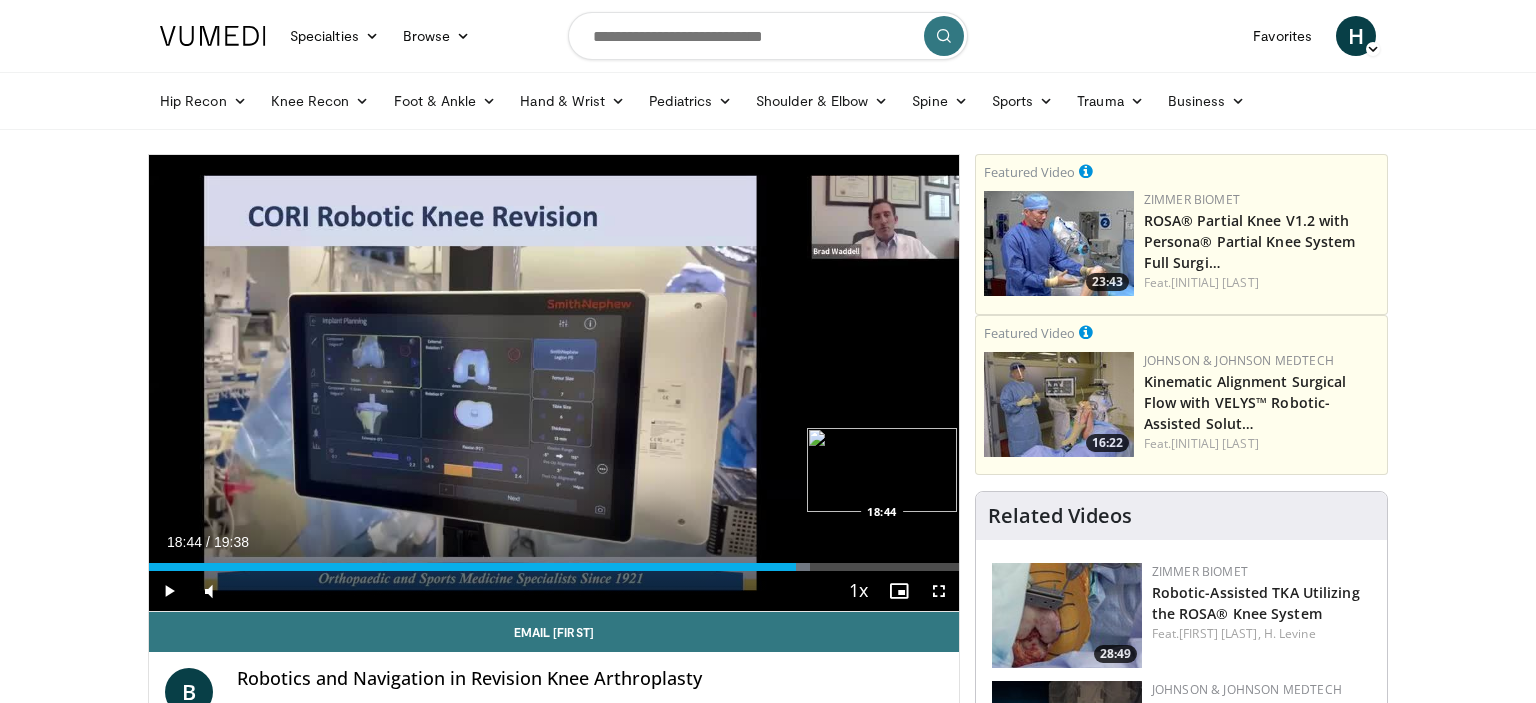 click on "Loaded :  81.63% 15:41 18:44" at bounding box center (554, 567) 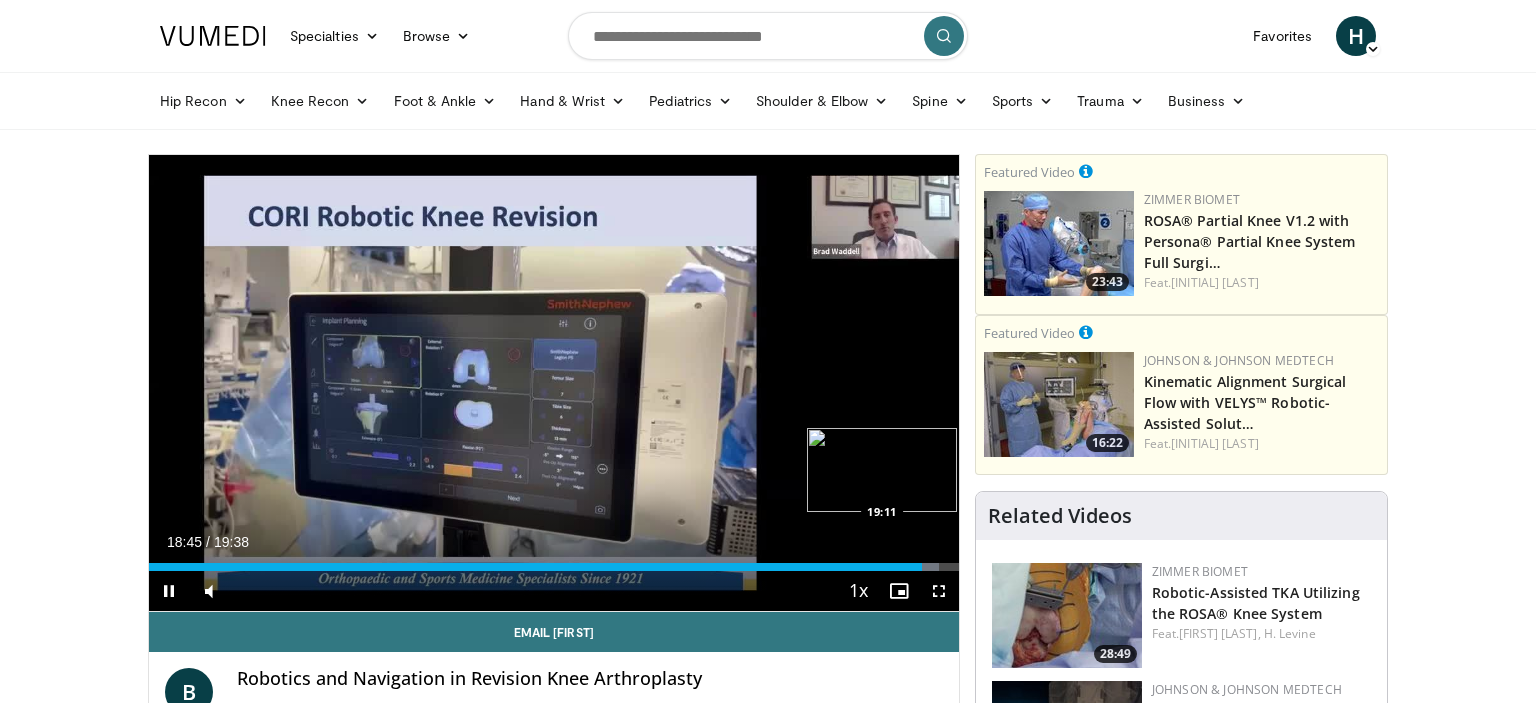 click on "Loaded :  97.56% 18:45 19:11" at bounding box center [554, 567] 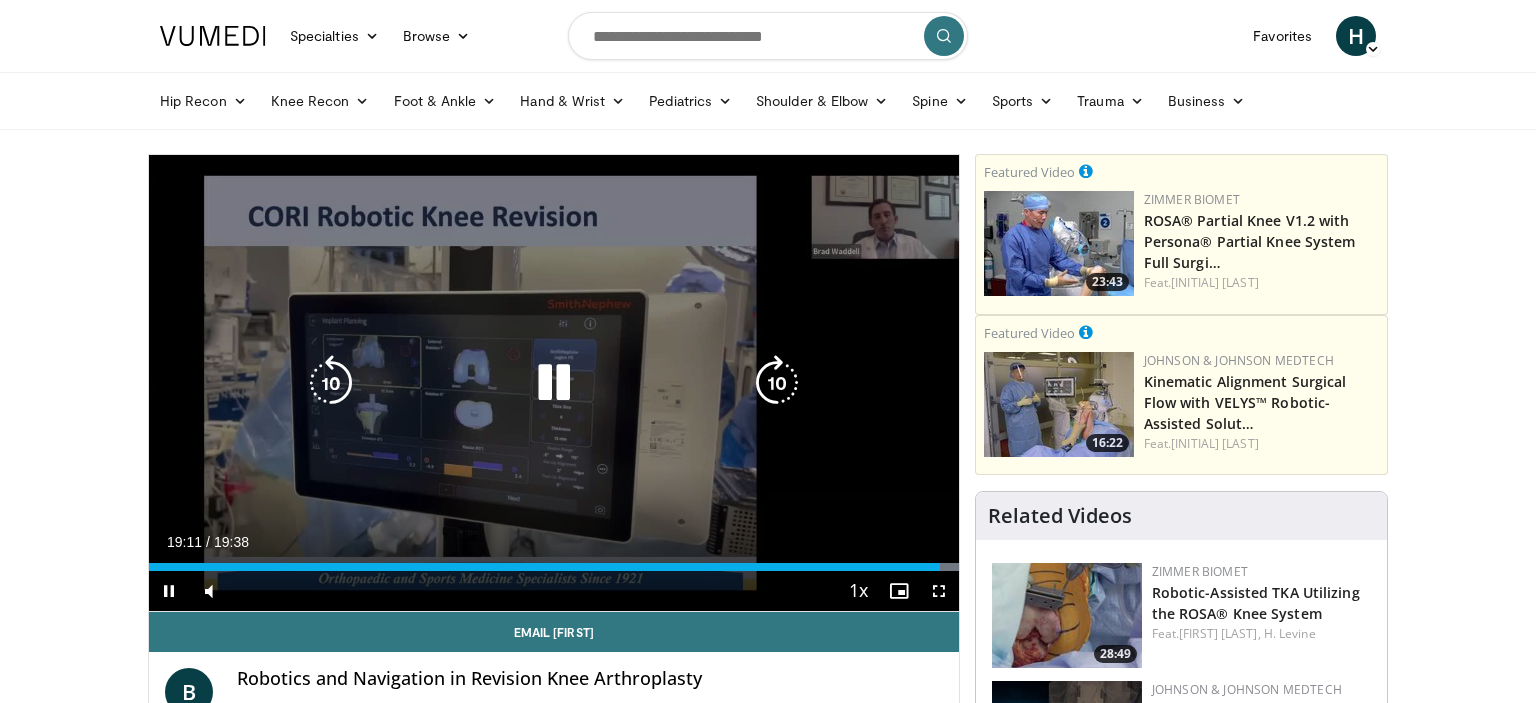 click on "10 seconds
Tap to unmute" at bounding box center (554, 383) 